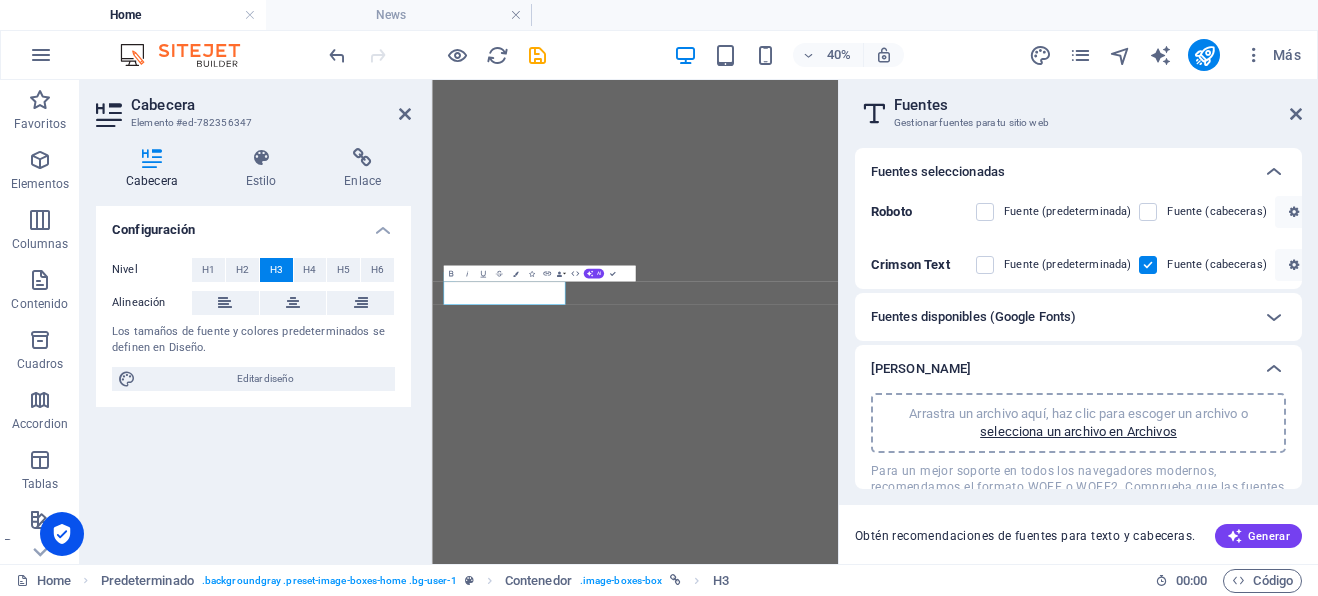 select on "popularity" 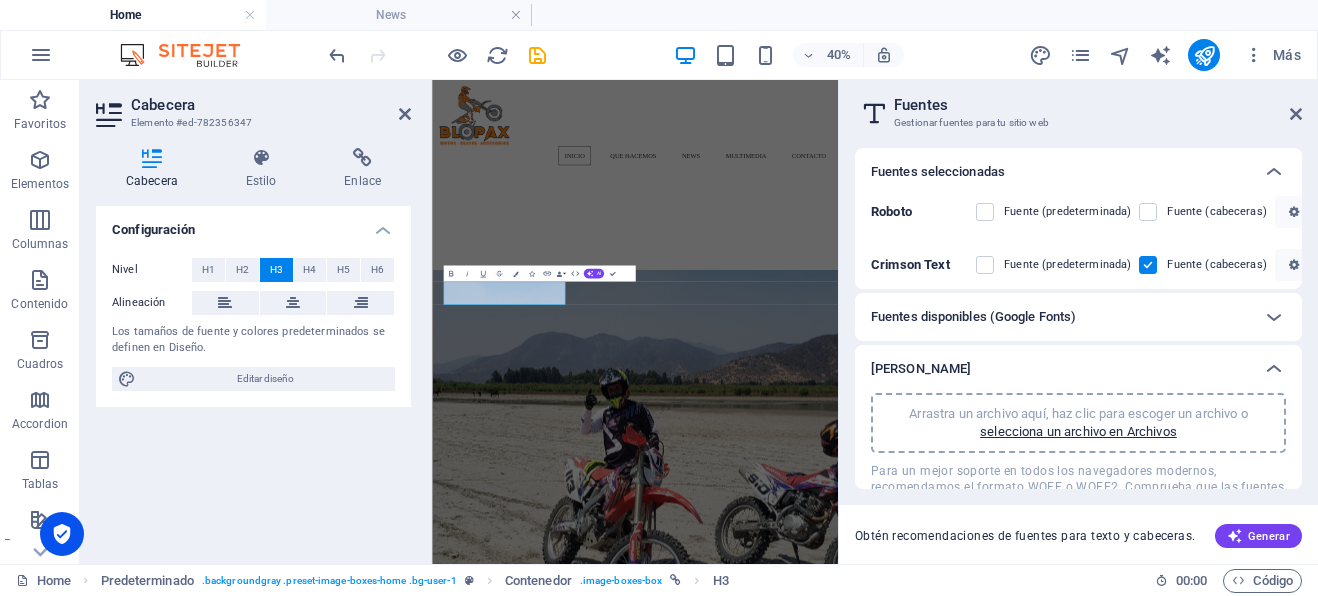 scroll, scrollTop: 0, scrollLeft: 0, axis: both 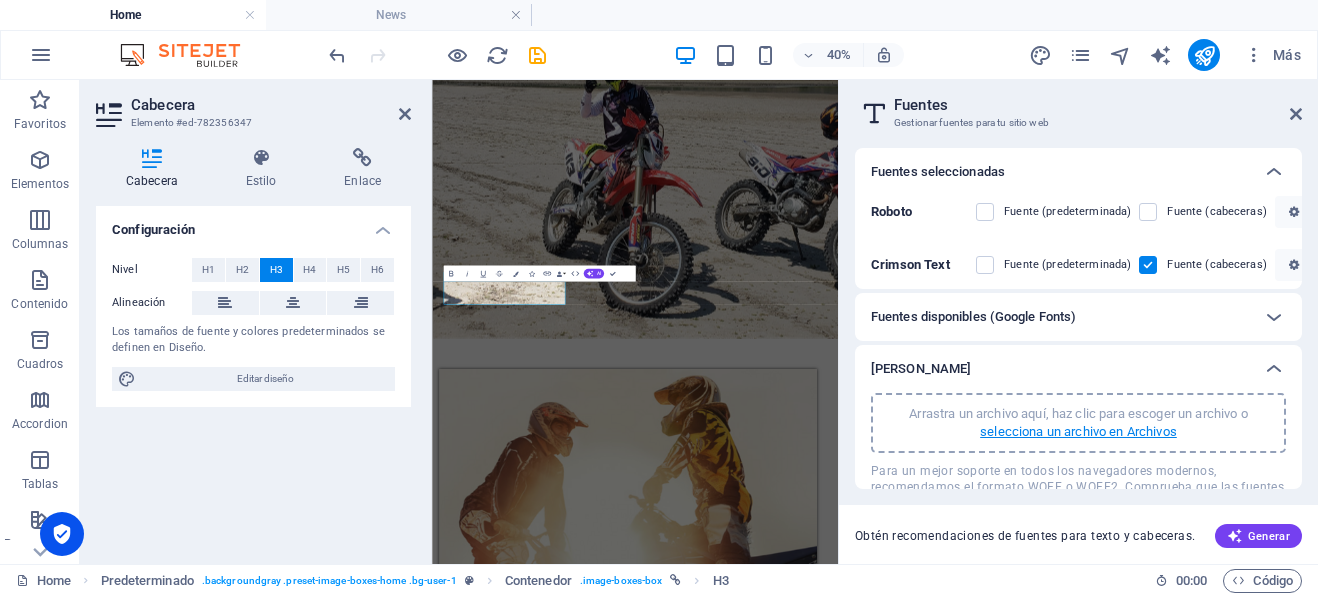 click on "selecciona un archivo en Archivos" at bounding box center [1078, 432] 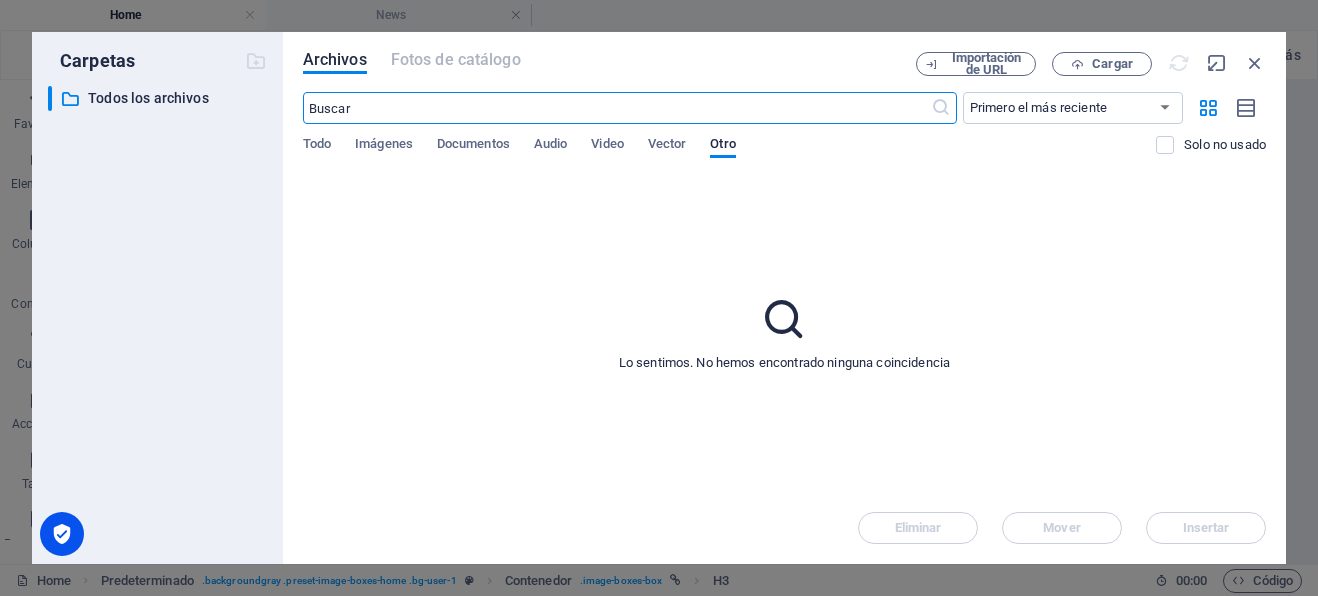 scroll, scrollTop: 510, scrollLeft: 0, axis: vertical 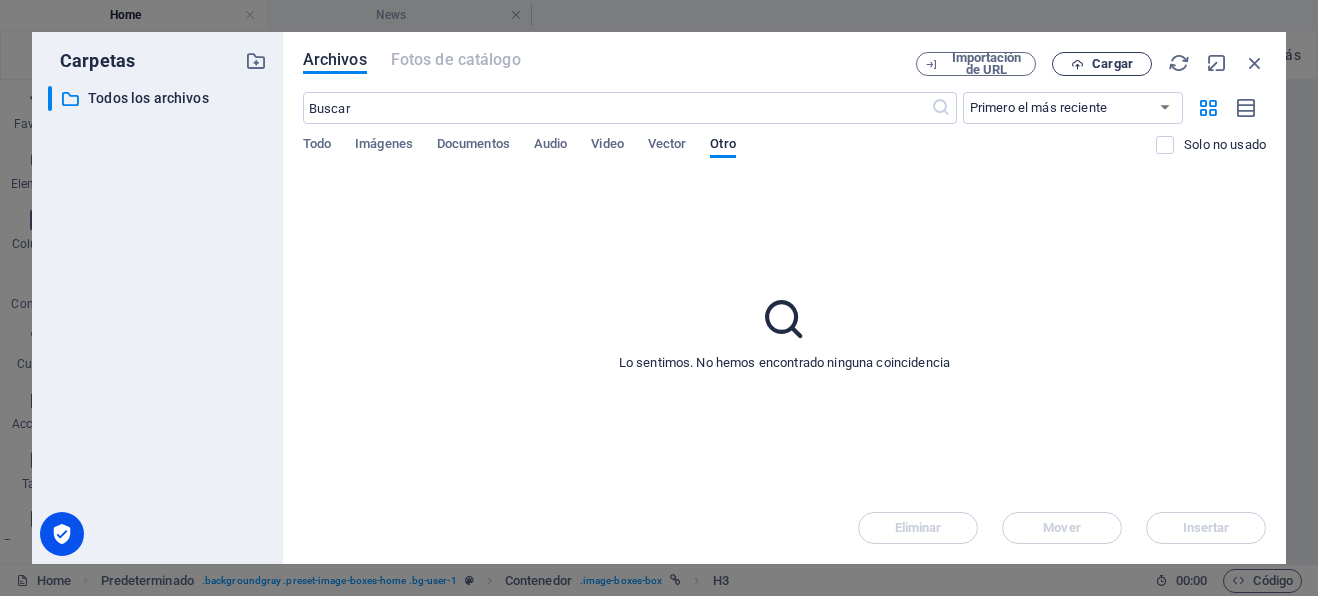 click on "Cargar" at bounding box center [1112, 64] 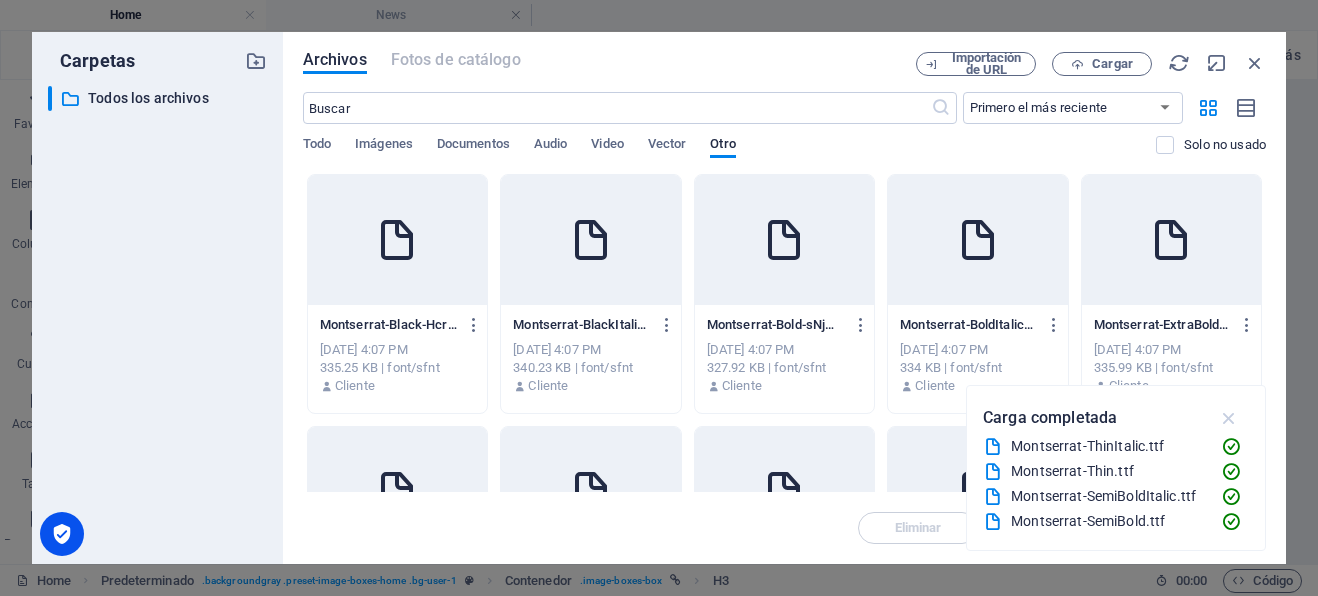 click at bounding box center [1229, 418] 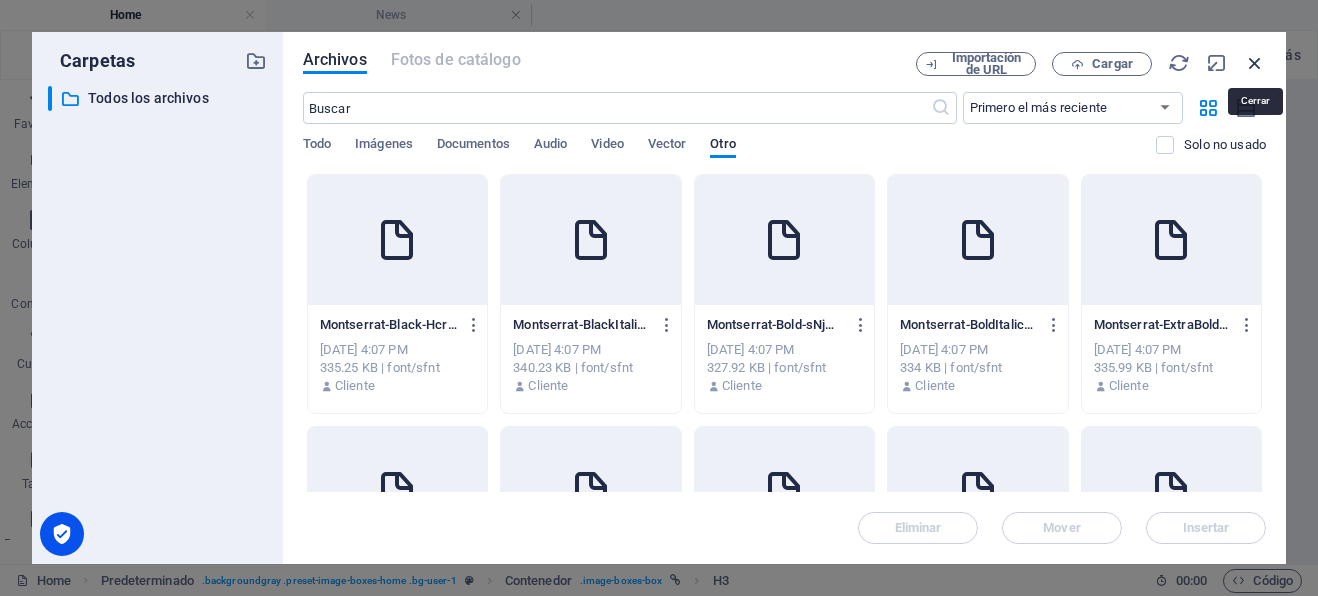 click at bounding box center [1255, 63] 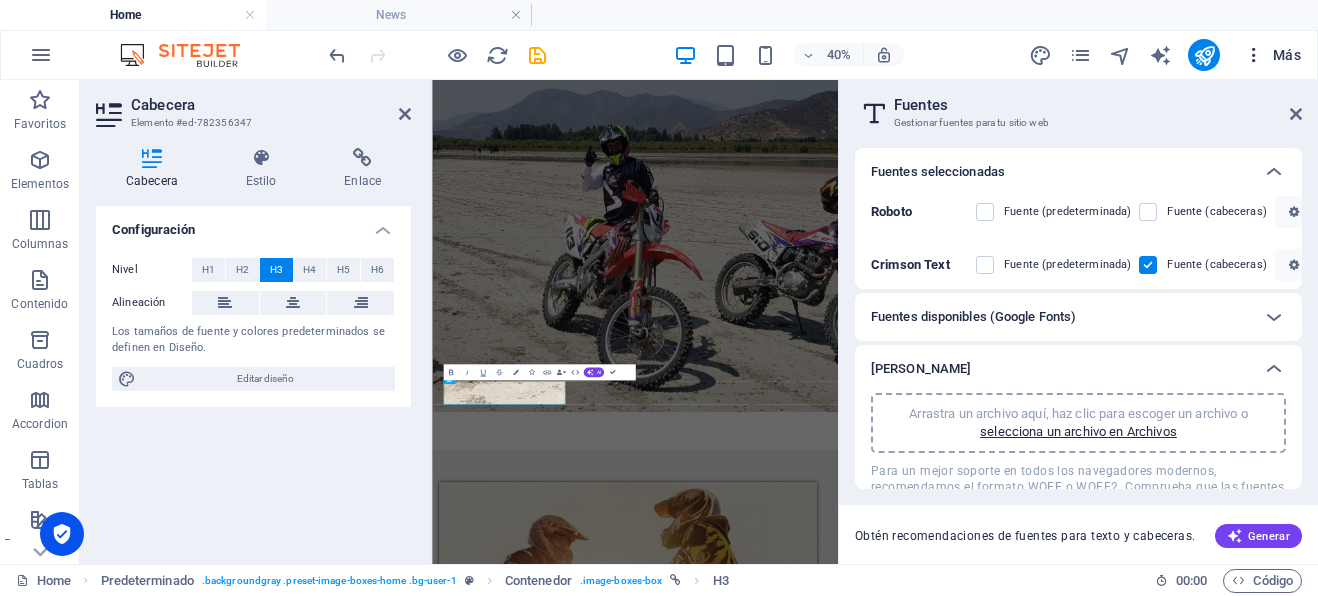scroll, scrollTop: 511, scrollLeft: 0, axis: vertical 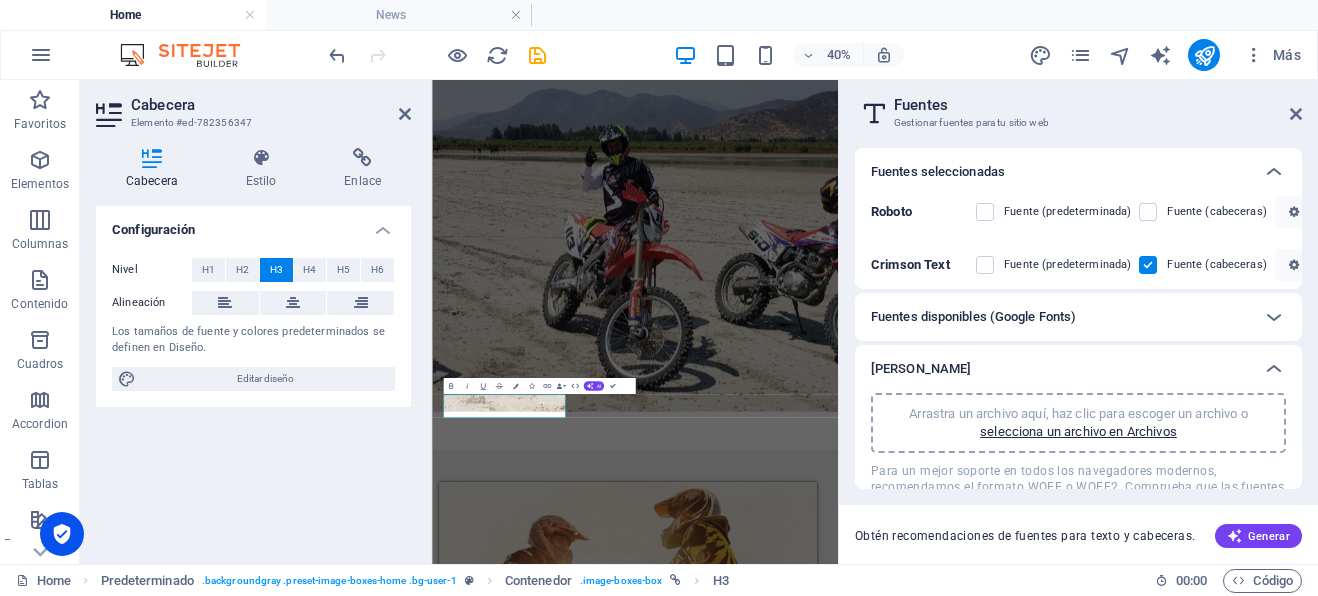 click on "Fuentes disponibles (Google Fonts)" at bounding box center (973, 317) 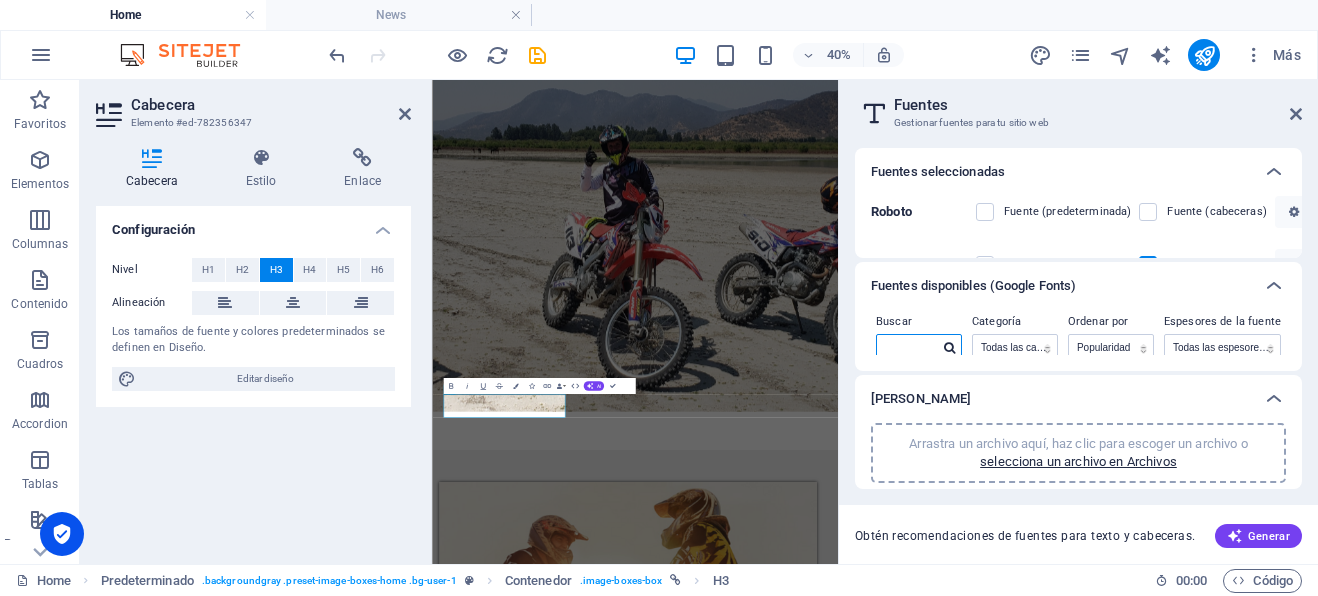 click at bounding box center [908, 348] 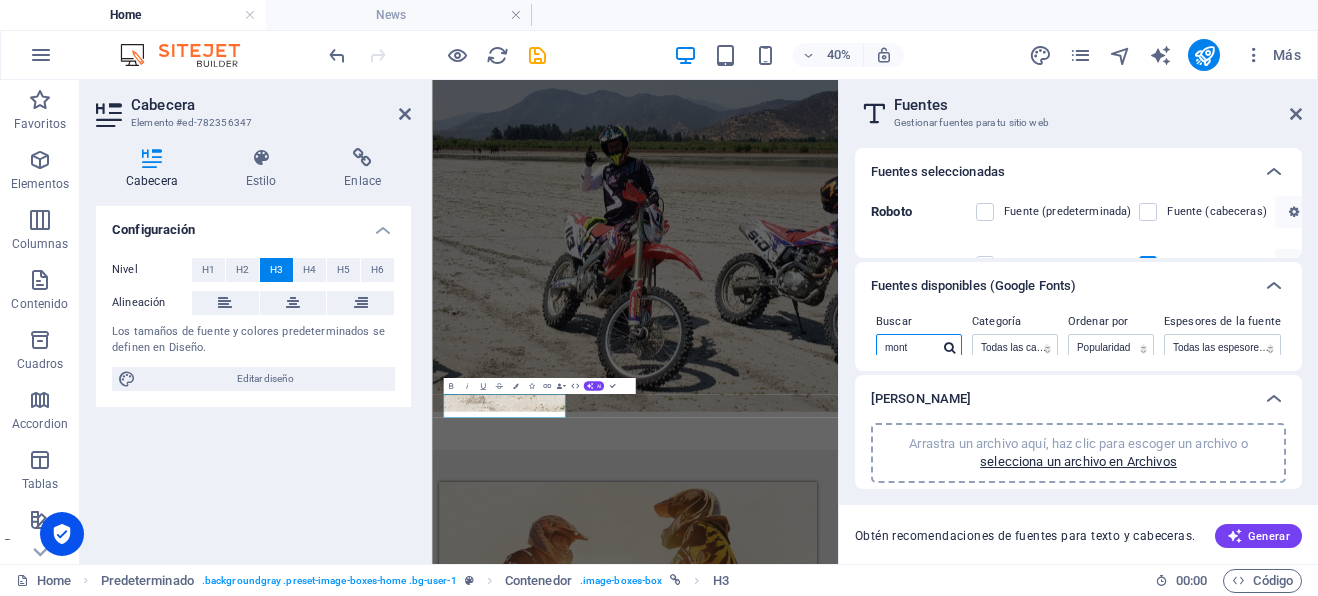 type on "mont" 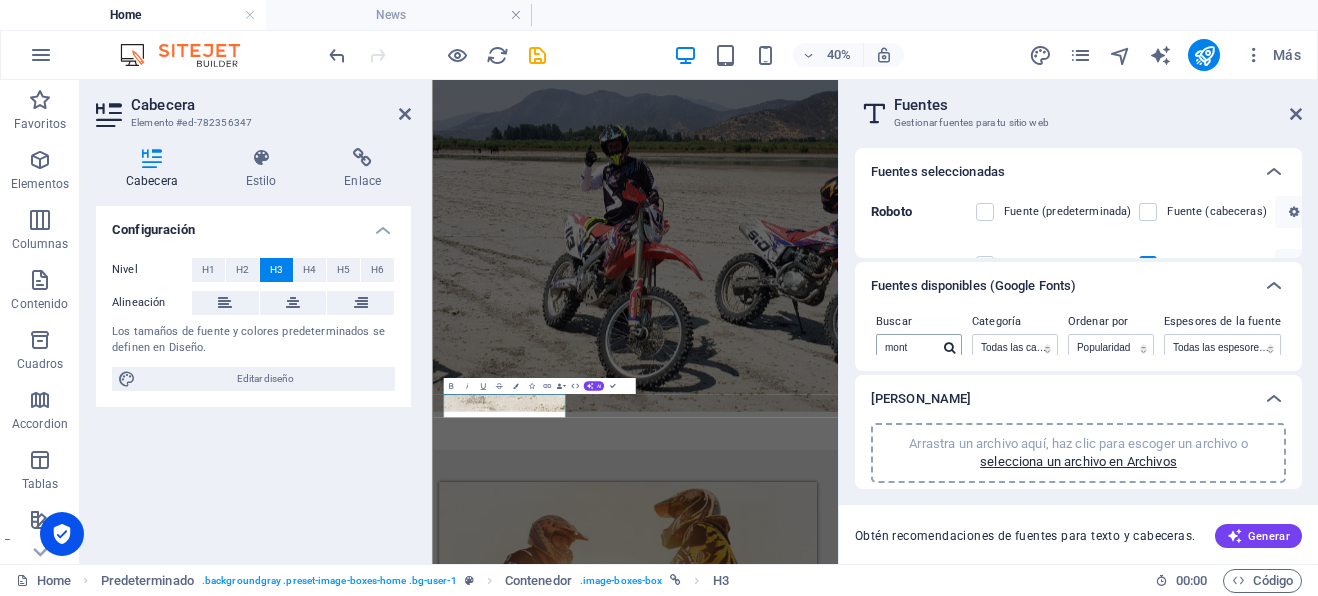 click at bounding box center (949, 348) 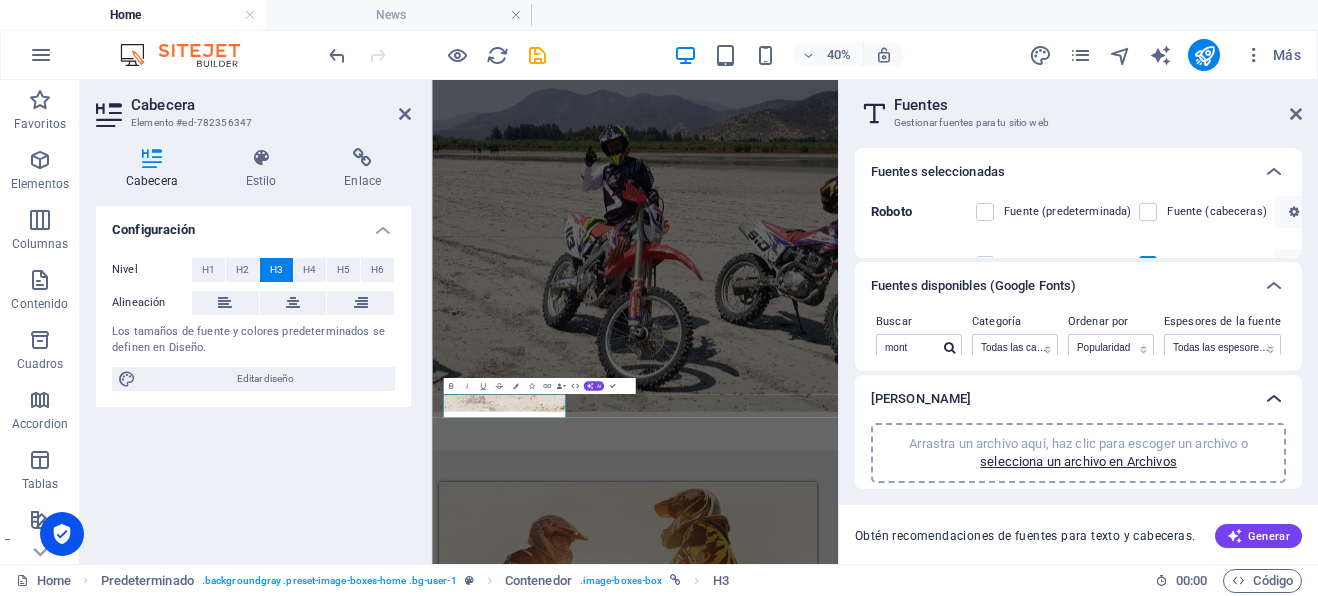click at bounding box center (1274, 399) 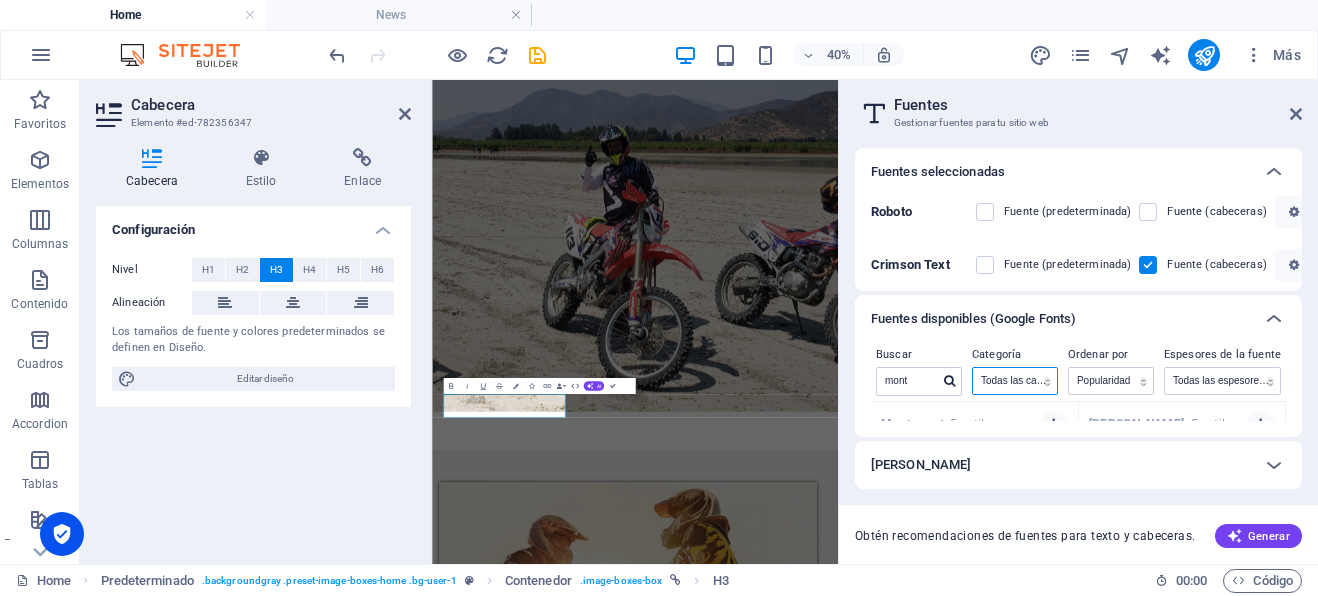 click on "Todas las categorías serif display monospace sans-serif handwriting" at bounding box center (1015, 381) 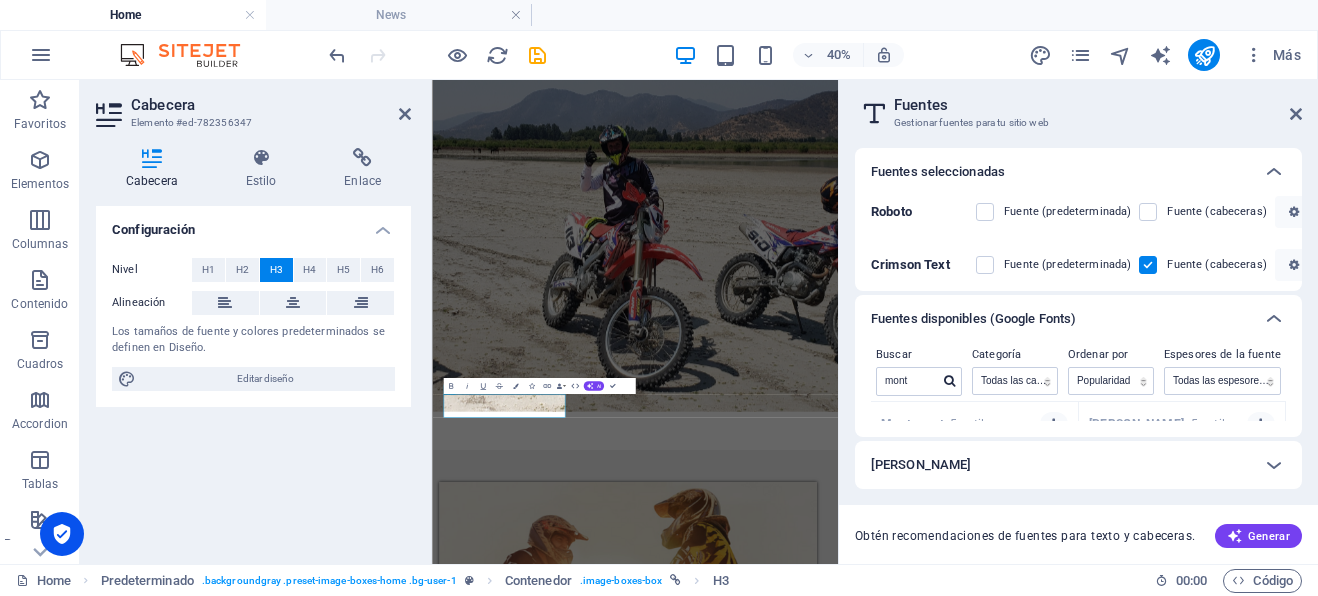 drag, startPoint x: 1044, startPoint y: 332, endPoint x: 979, endPoint y: 320, distance: 66.09841 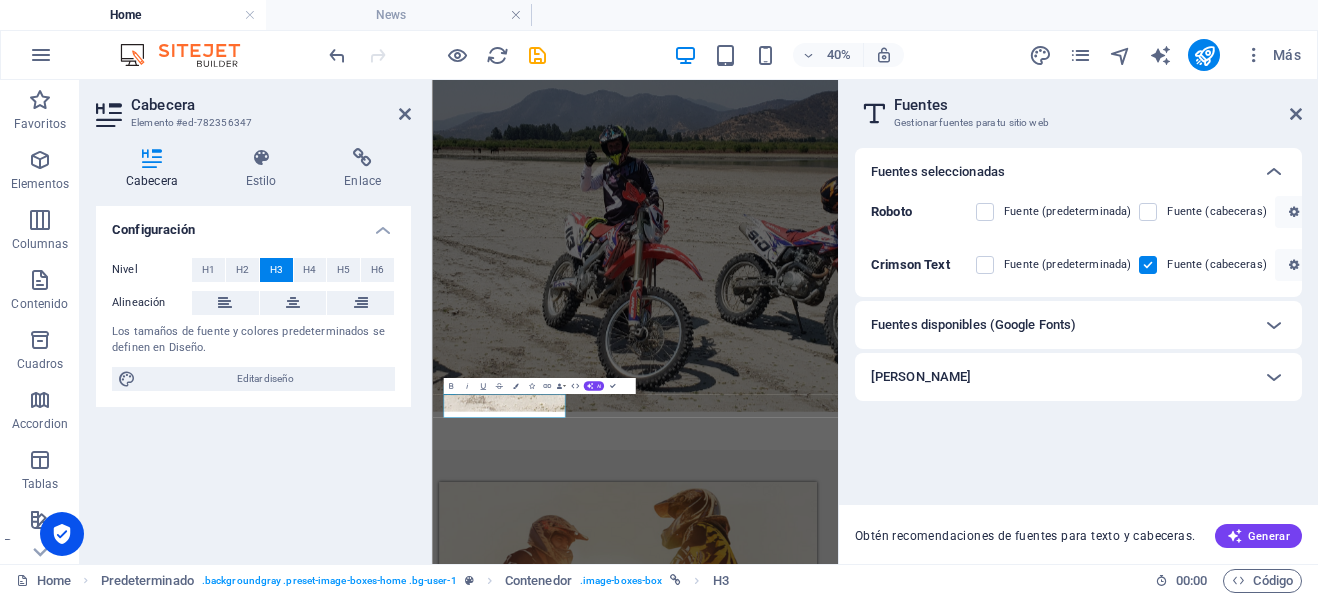 click on "Fuentes disponibles (Google Fonts)" at bounding box center (973, 325) 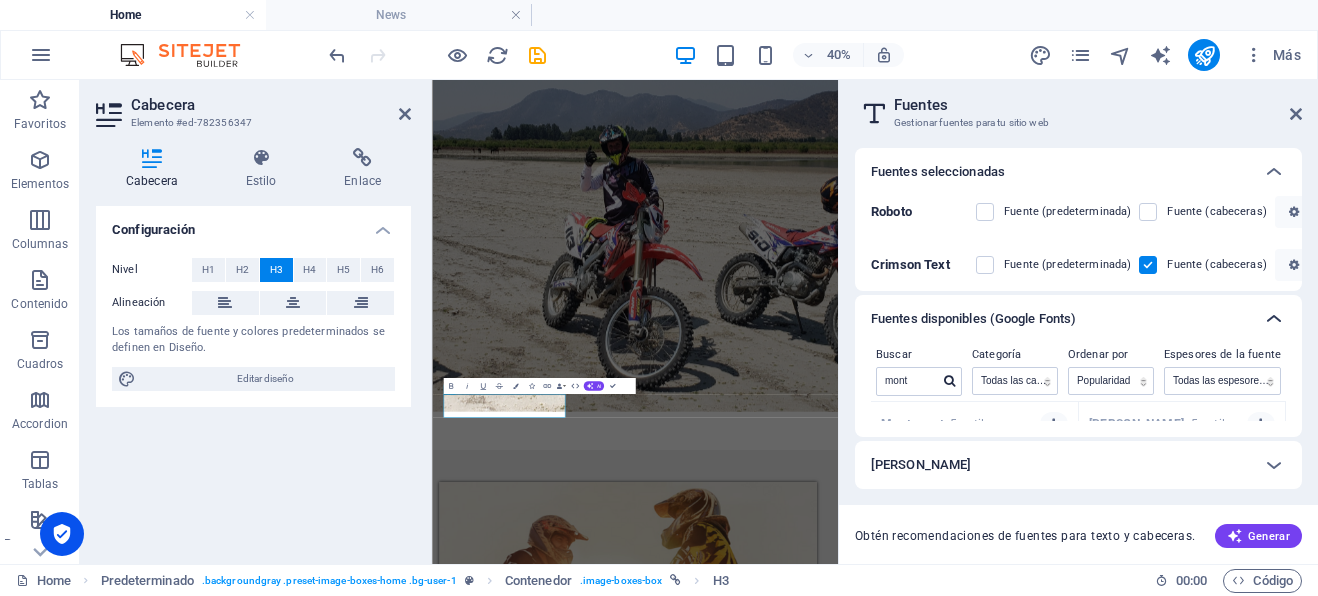click at bounding box center (1274, 319) 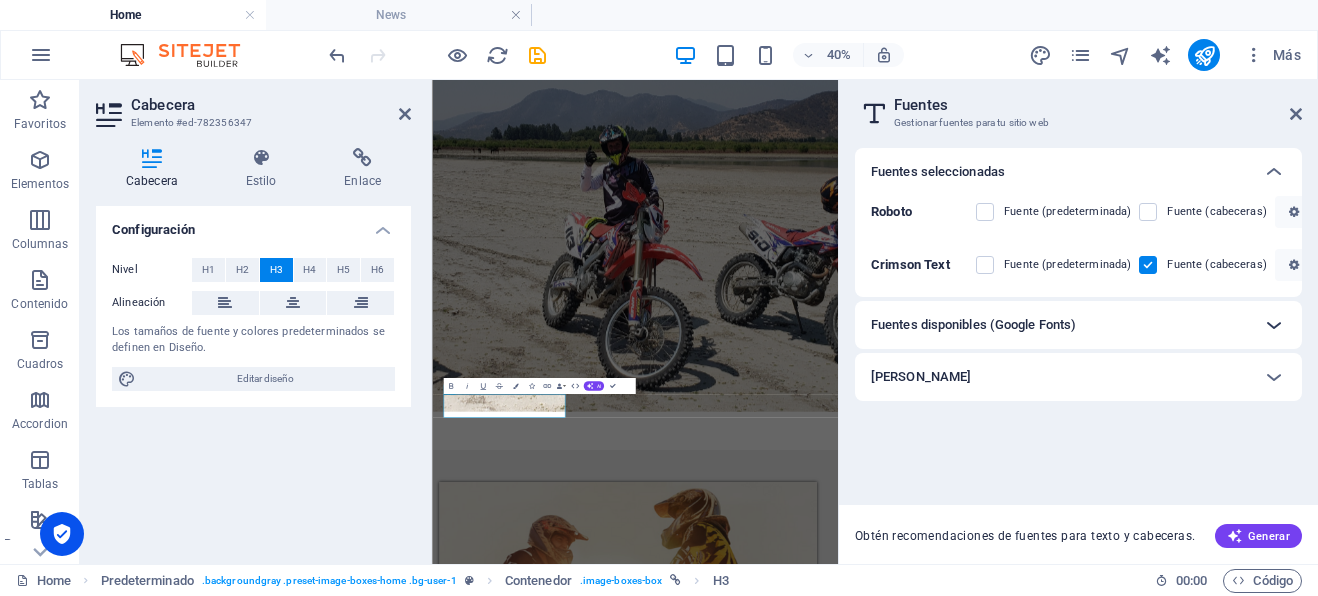 click at bounding box center [1274, 325] 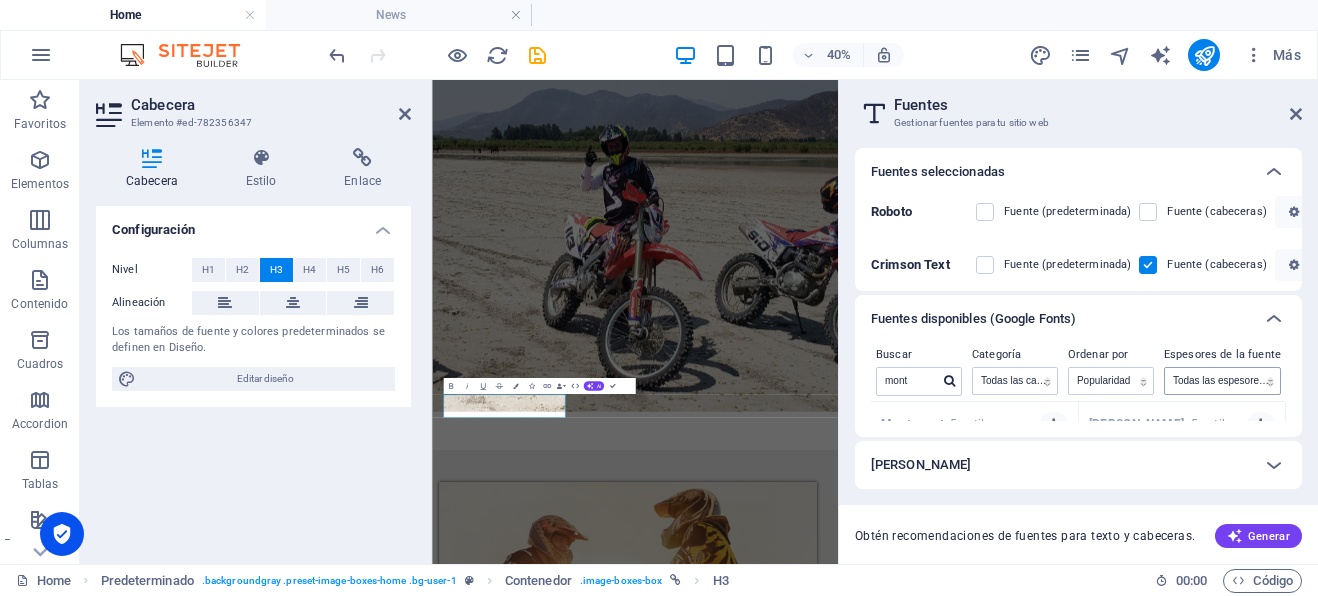 drag, startPoint x: 1281, startPoint y: 410, endPoint x: 1273, endPoint y: 387, distance: 24.351591 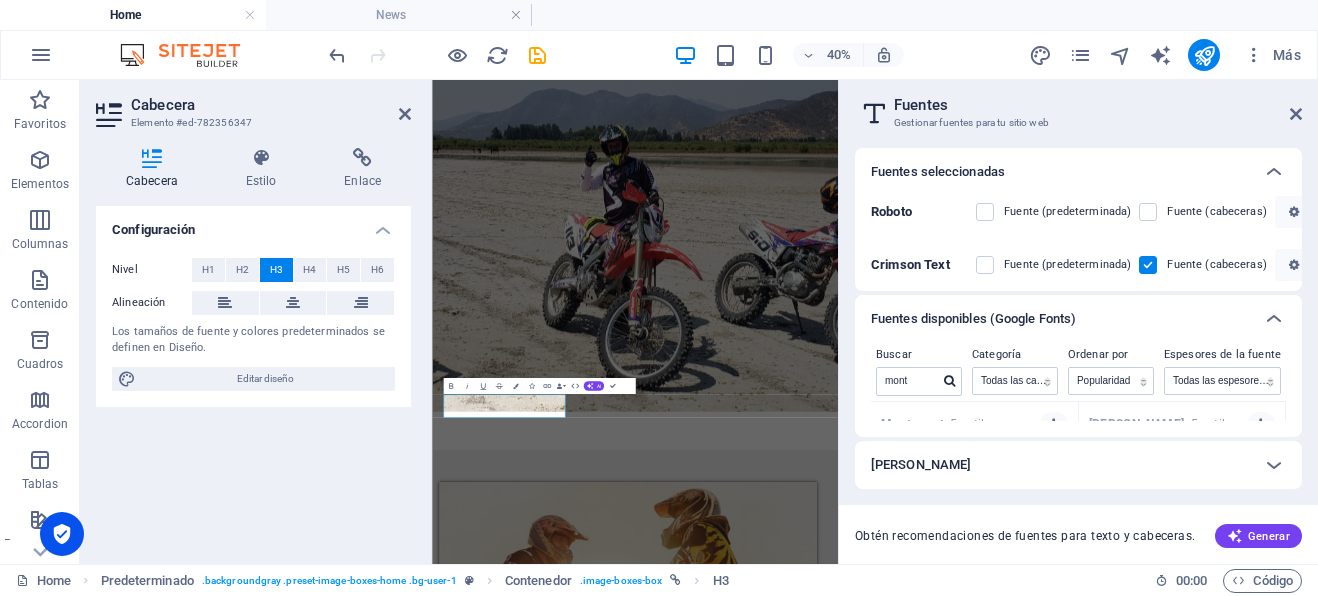 click on "Montserrat 5   estilos" at bounding box center (974, 421) 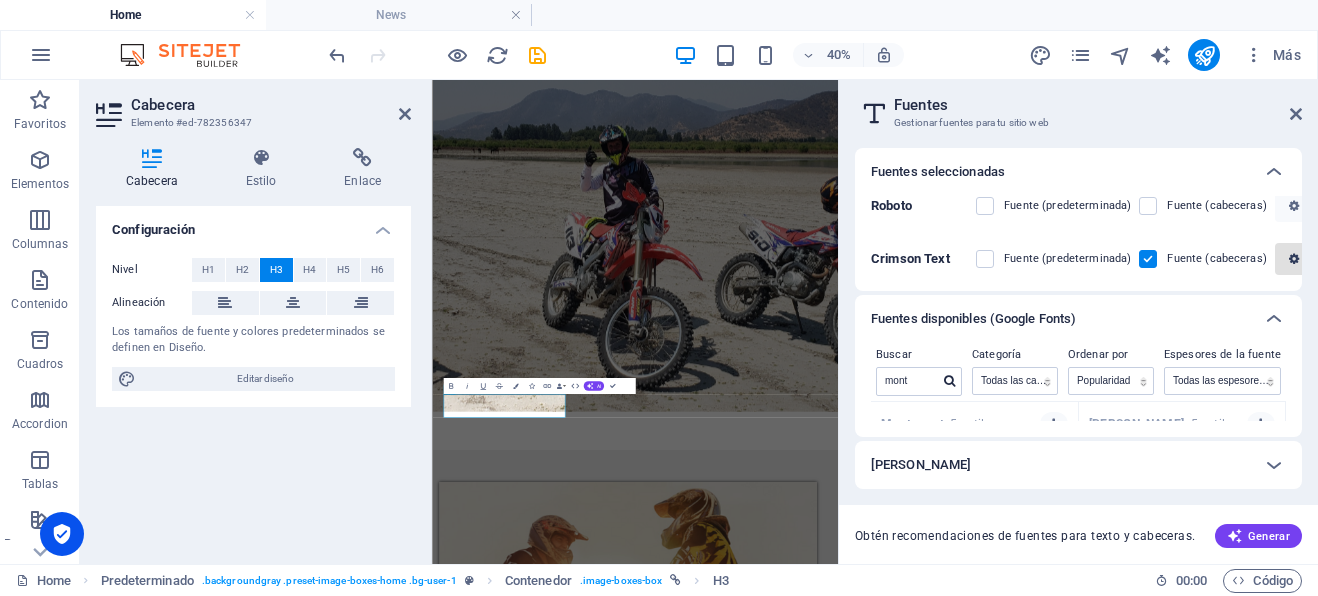 scroll, scrollTop: 0, scrollLeft: 0, axis: both 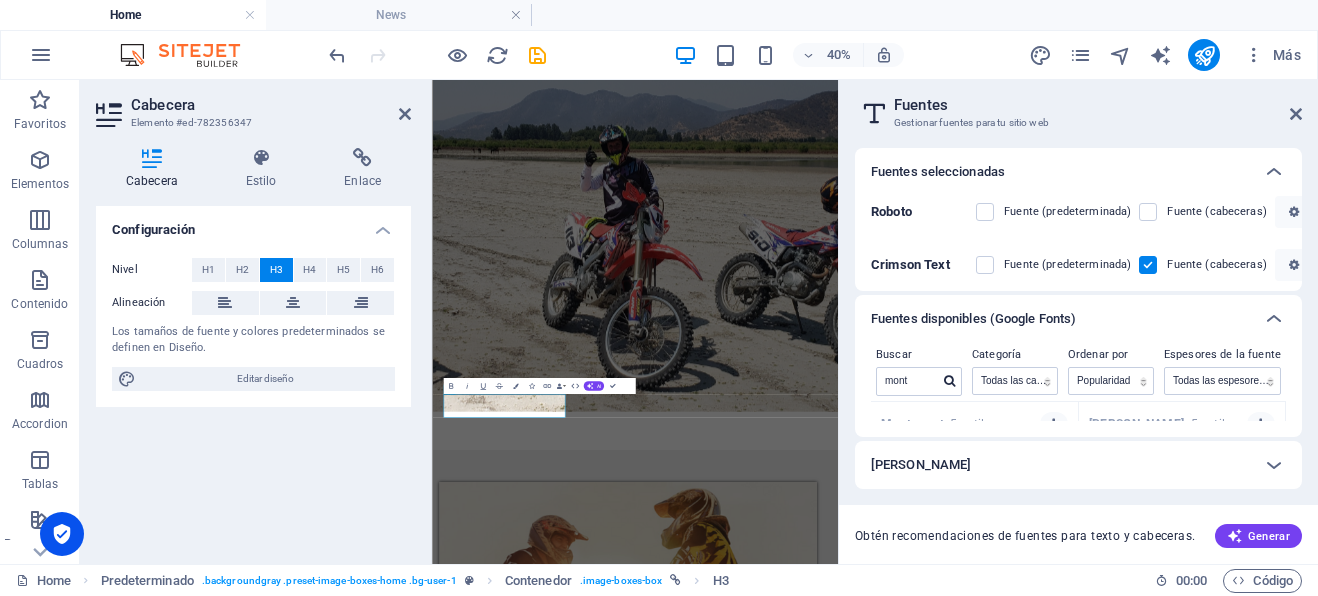 click on "[PERSON_NAME]" at bounding box center (1060, 465) 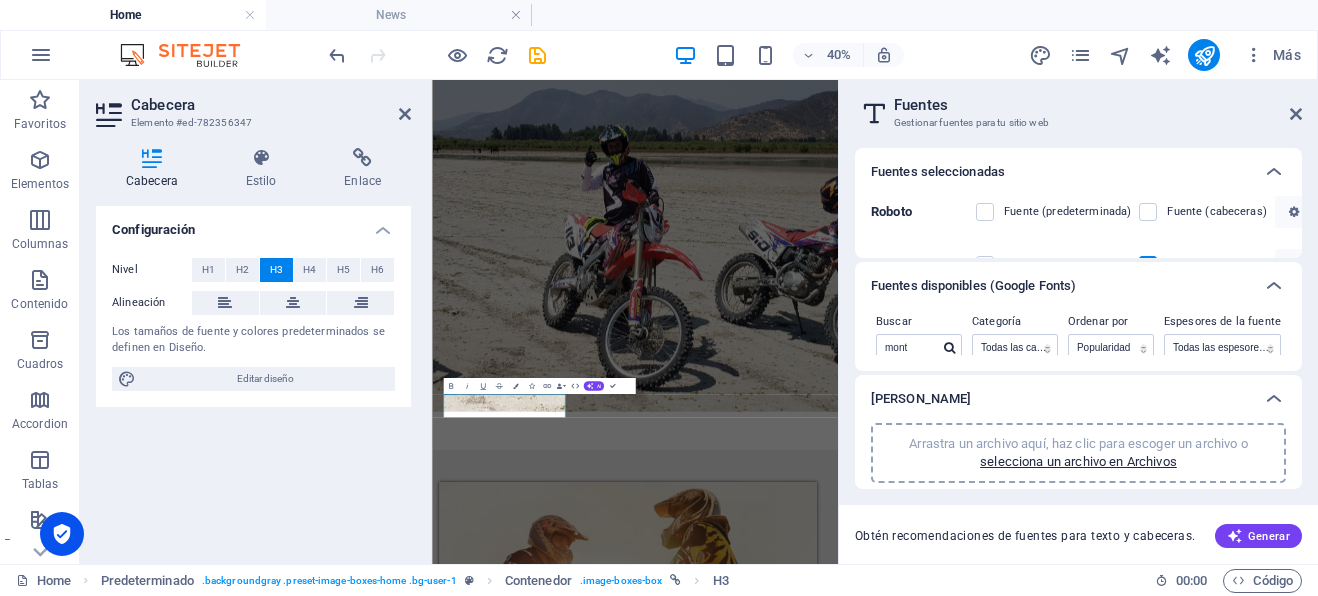 click on "Roboto" at bounding box center [911, 212] 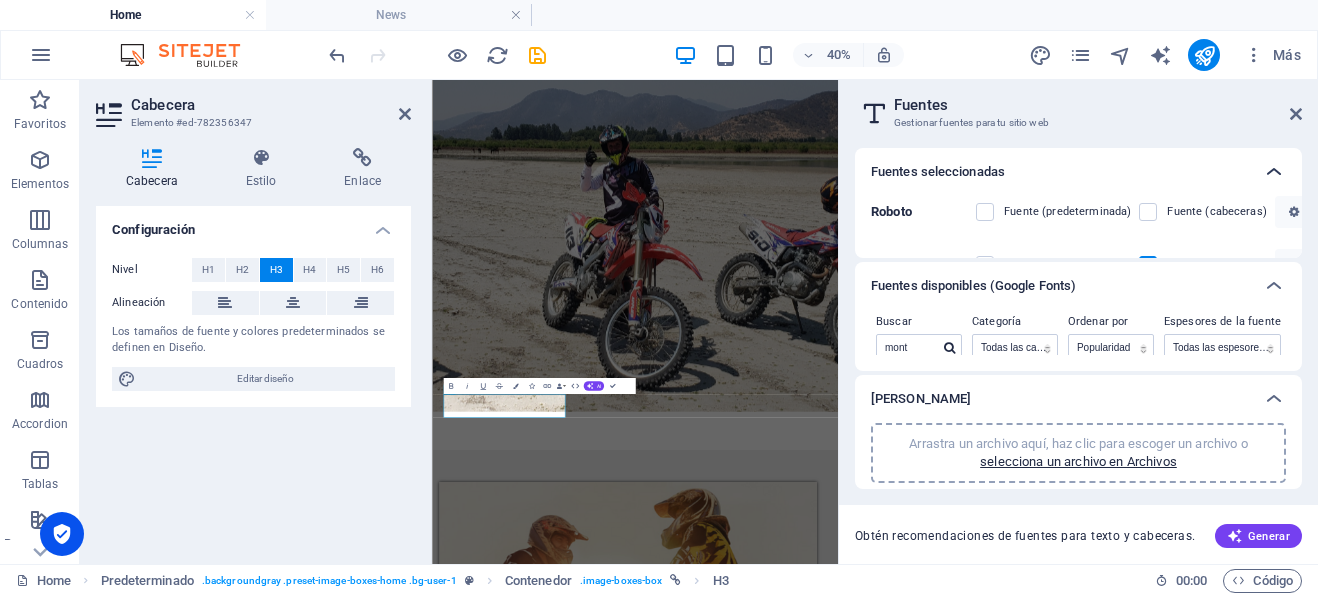 click at bounding box center [1274, 172] 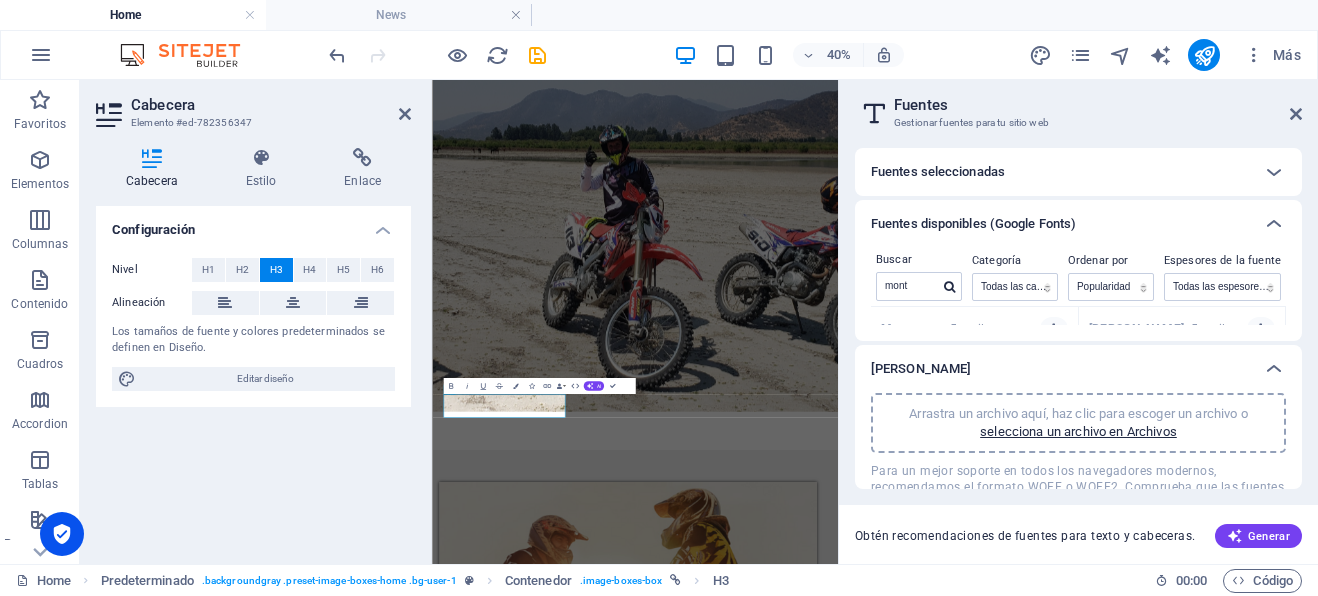 drag, startPoint x: 1048, startPoint y: 343, endPoint x: 1053, endPoint y: 361, distance: 18.681541 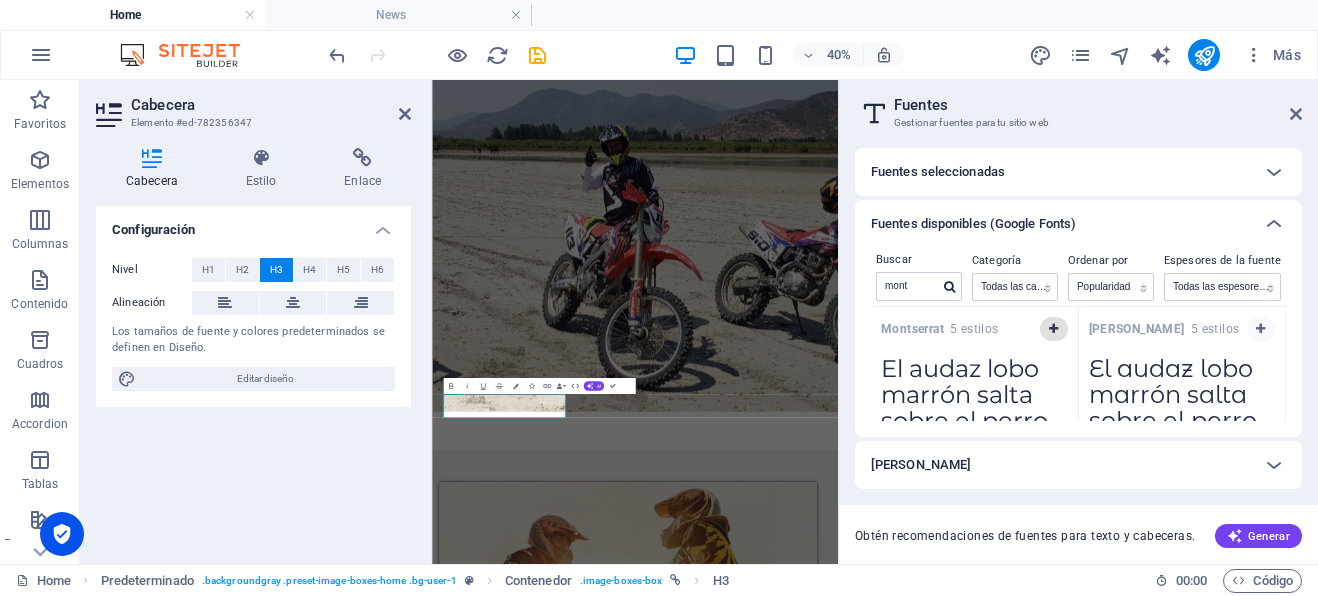 click at bounding box center [1053, 329] 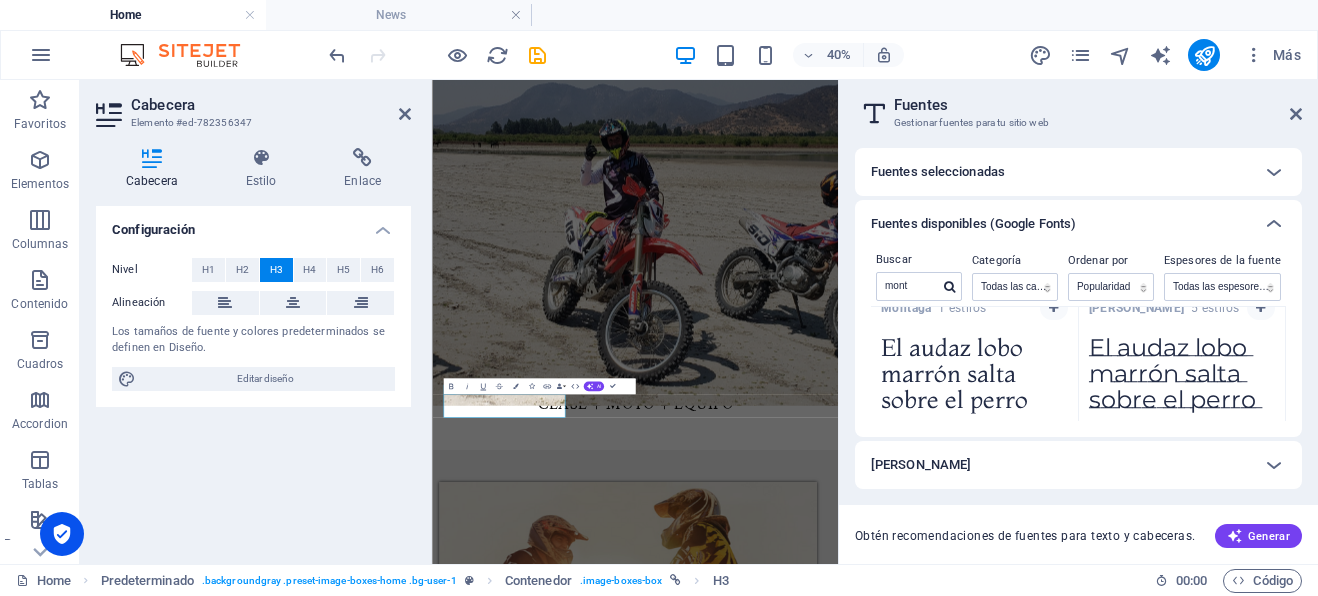 scroll, scrollTop: 348, scrollLeft: 0, axis: vertical 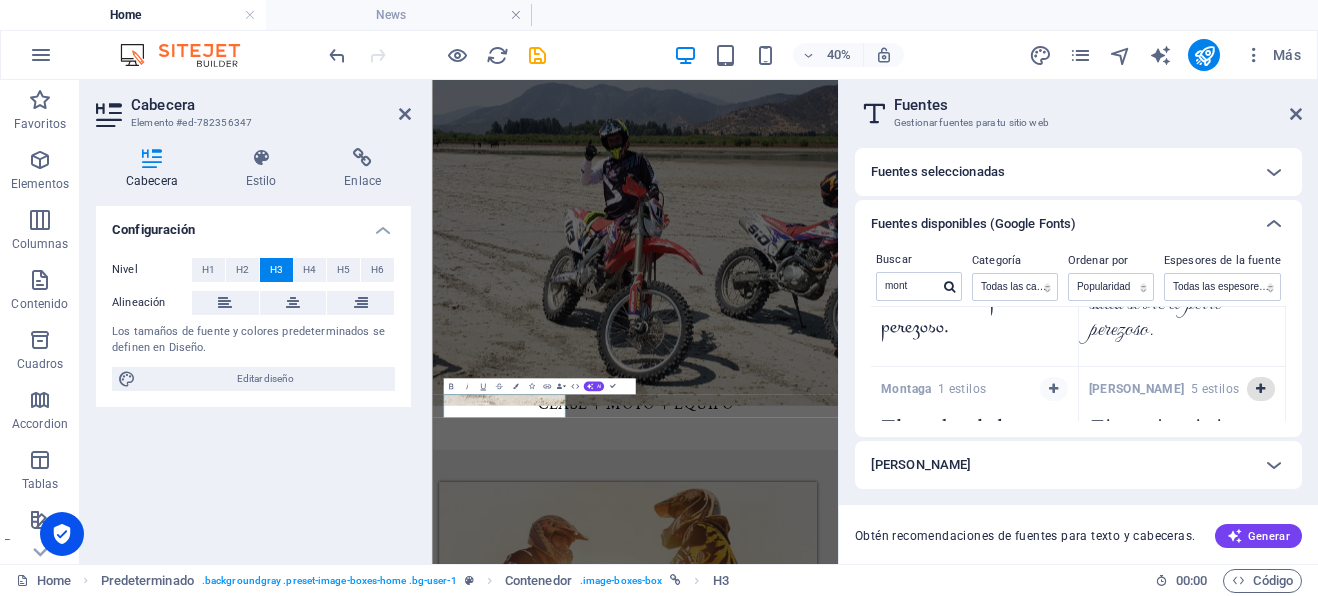 click at bounding box center (1261, 389) 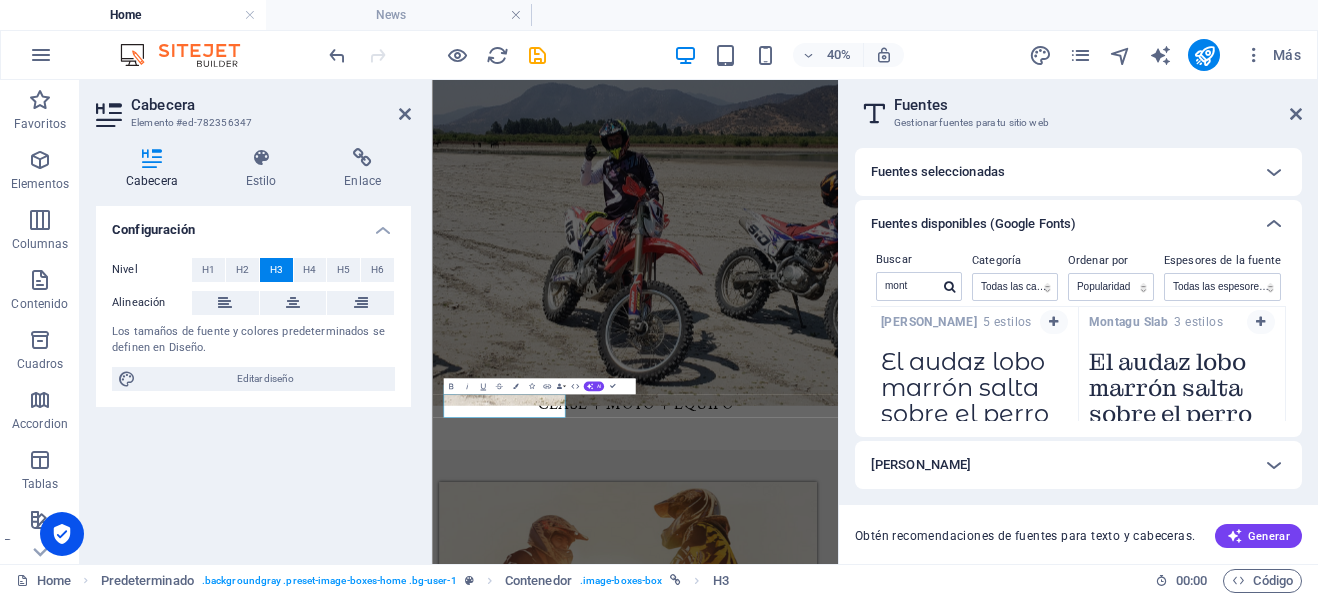 scroll, scrollTop: 0, scrollLeft: 0, axis: both 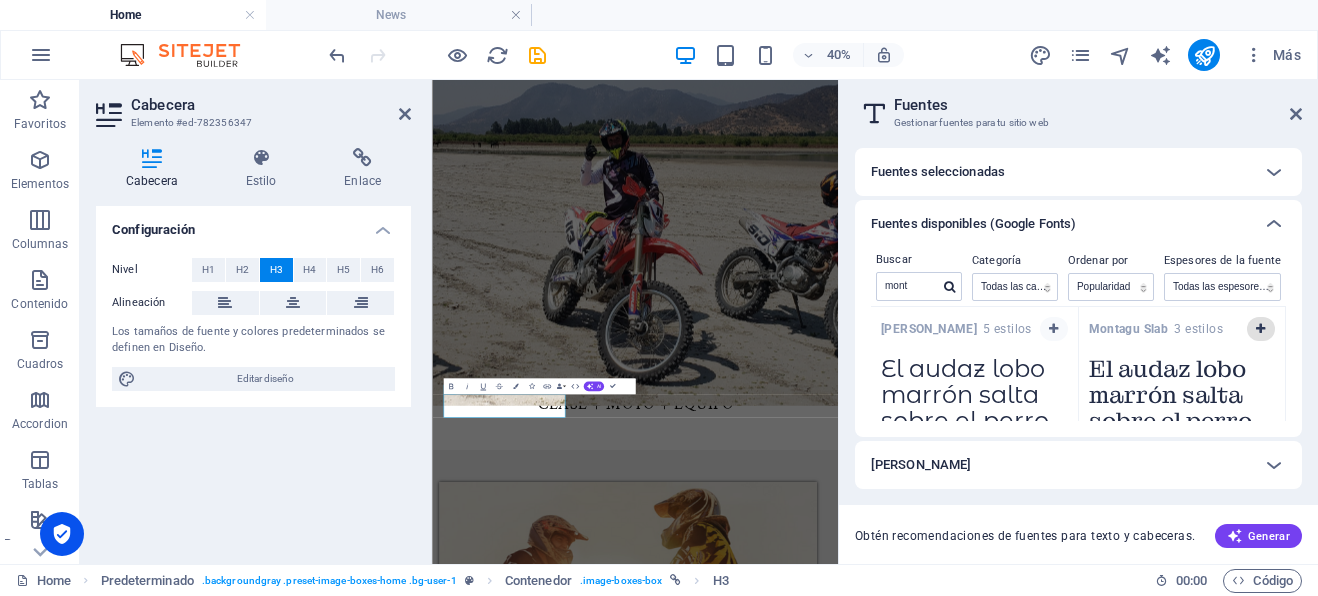 click at bounding box center (1260, 329) 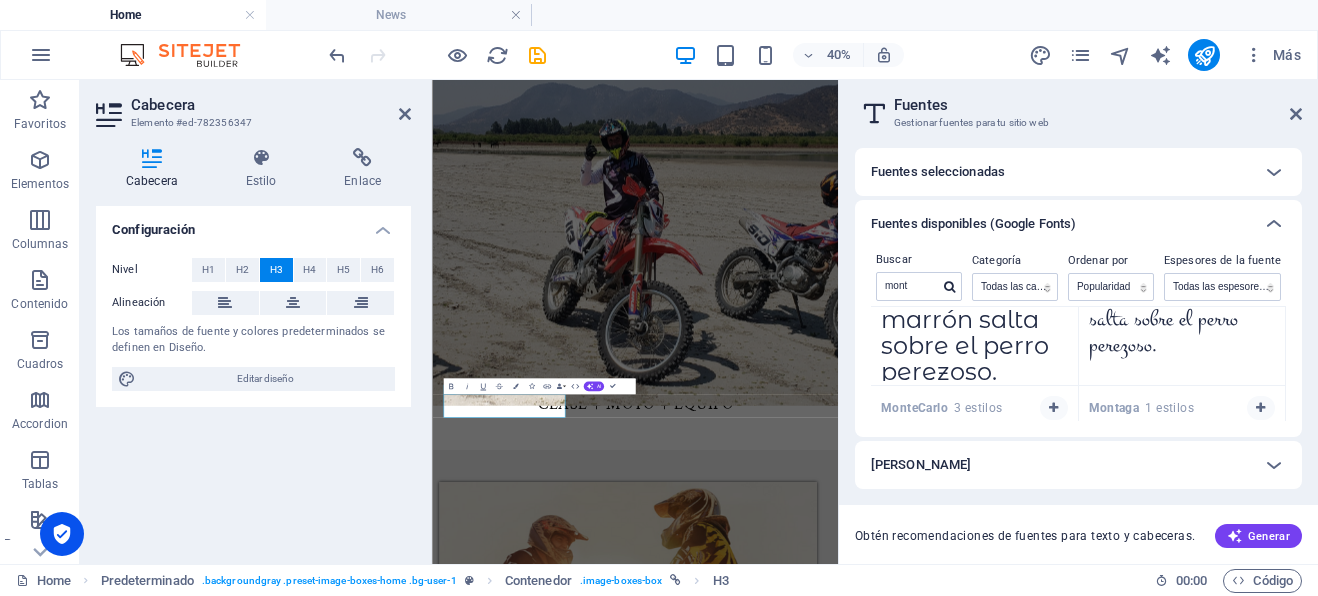 scroll, scrollTop: 100, scrollLeft: 0, axis: vertical 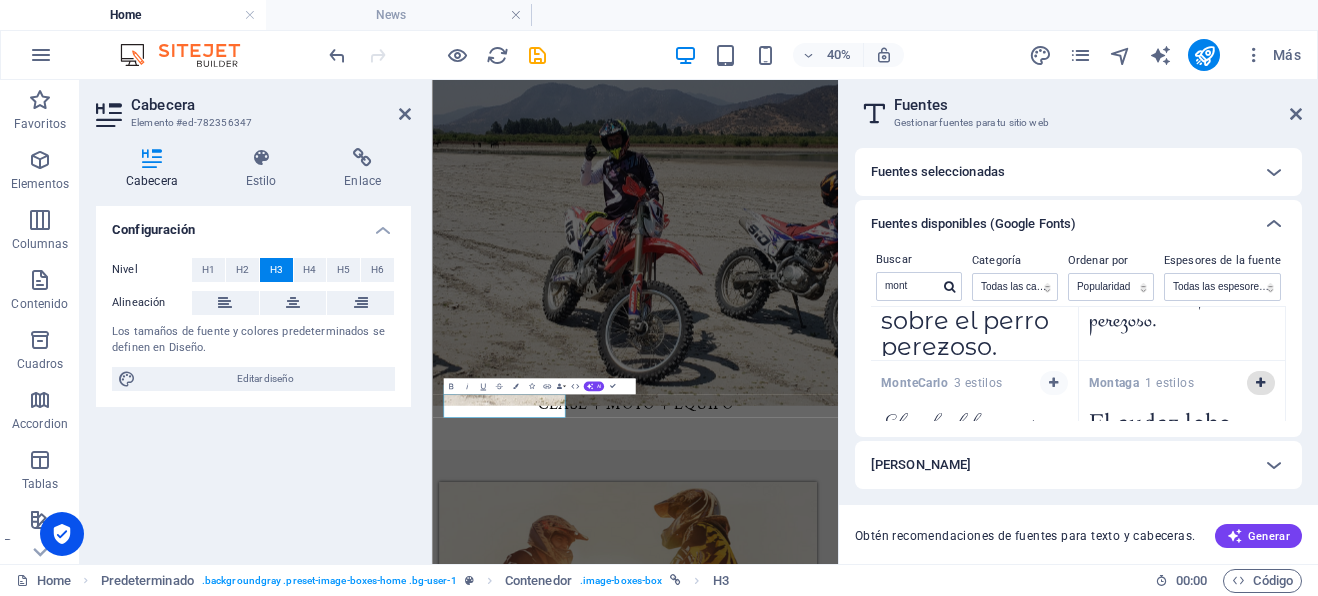 click at bounding box center (1261, 383) 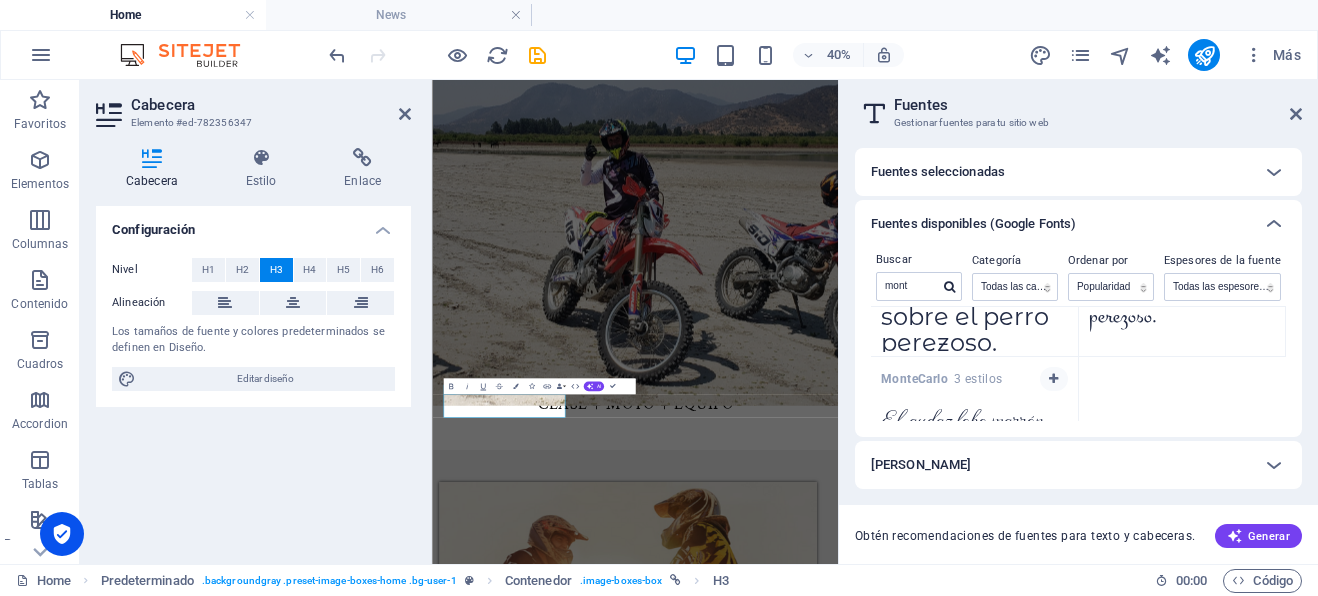 scroll, scrollTop: 0, scrollLeft: 0, axis: both 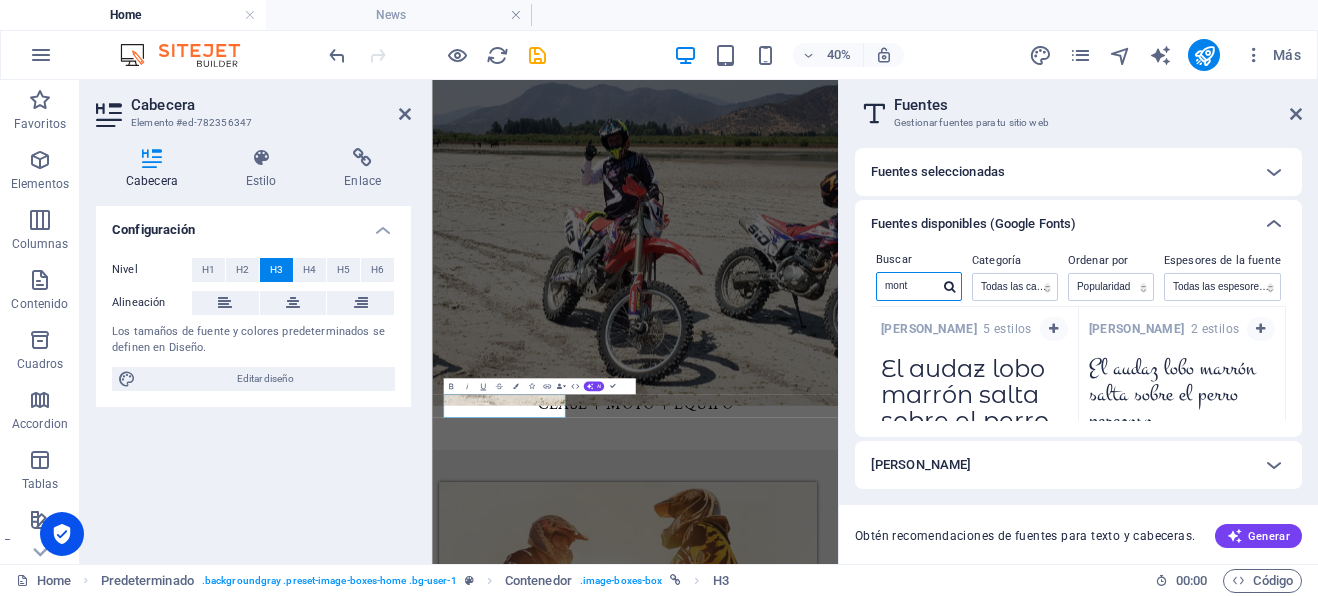 click on "mont" at bounding box center (908, 286) 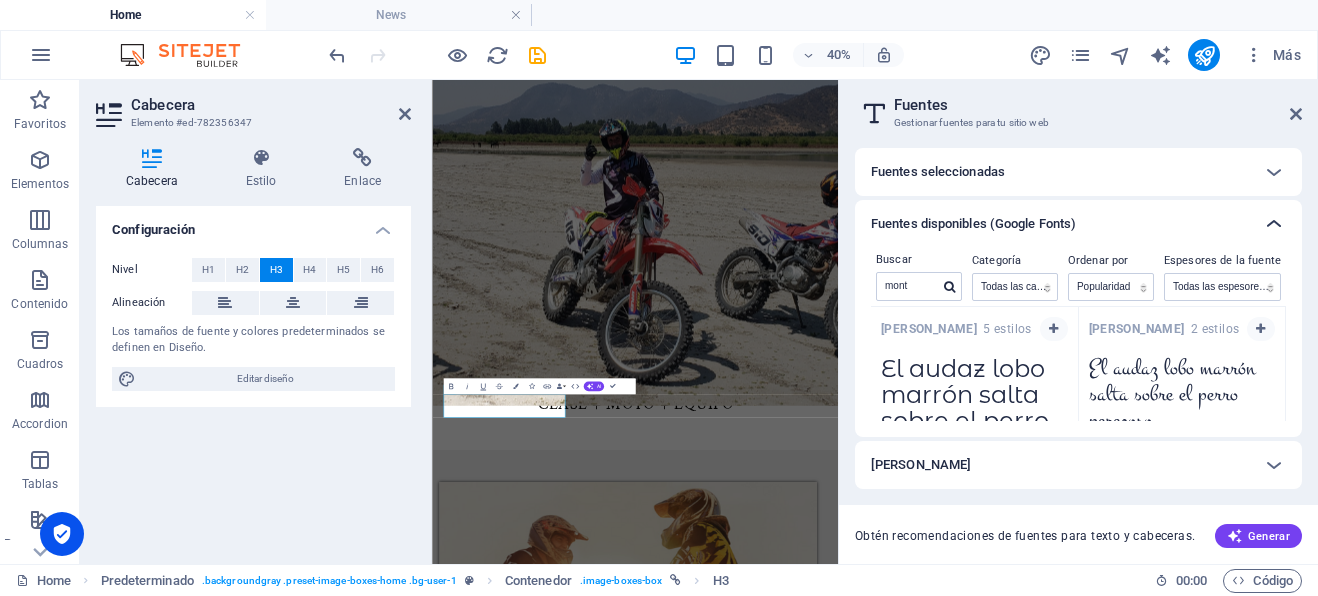 click at bounding box center (1274, 224) 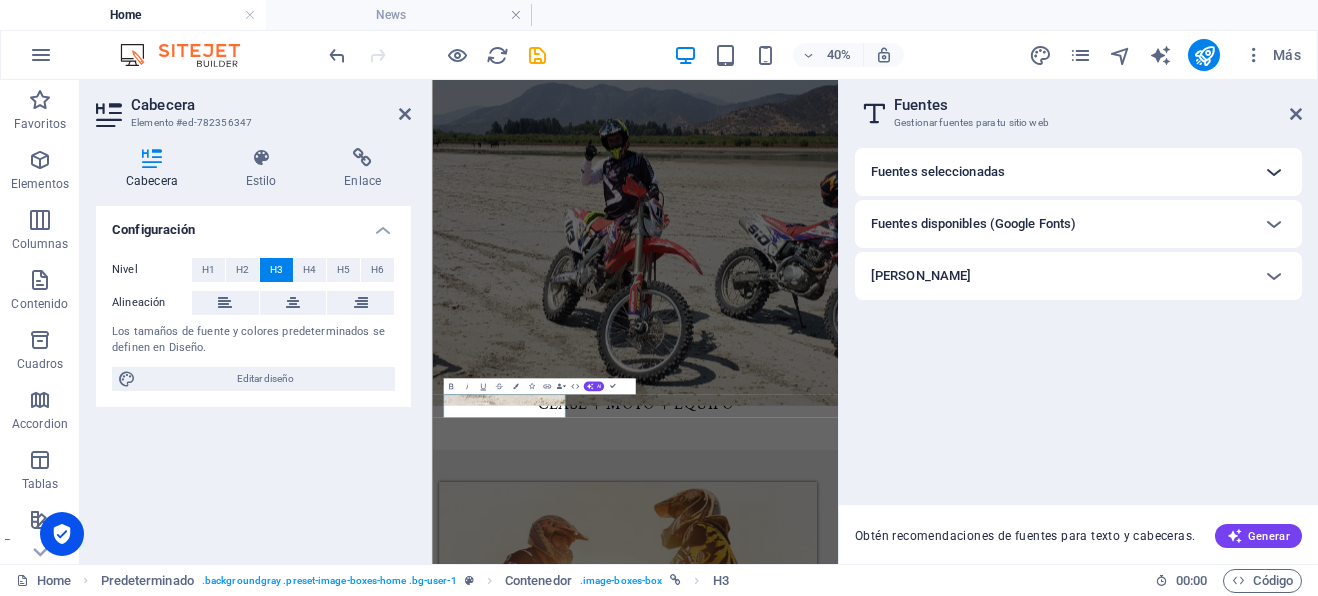 click at bounding box center (1274, 172) 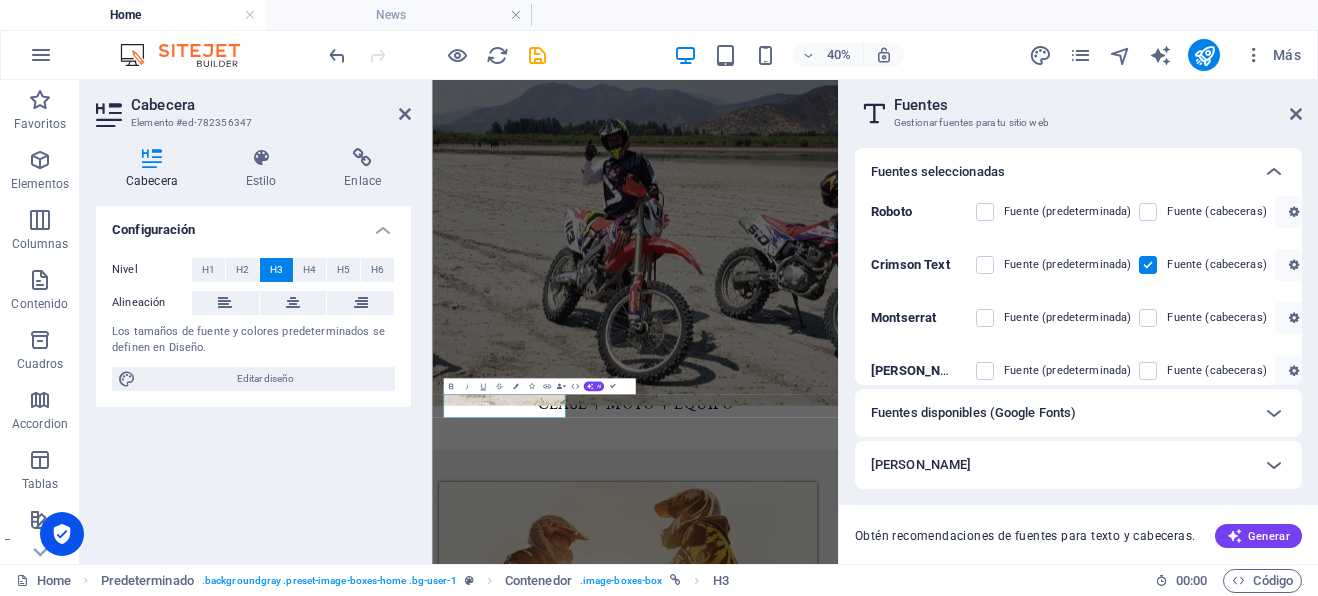 click at bounding box center (985, 318) 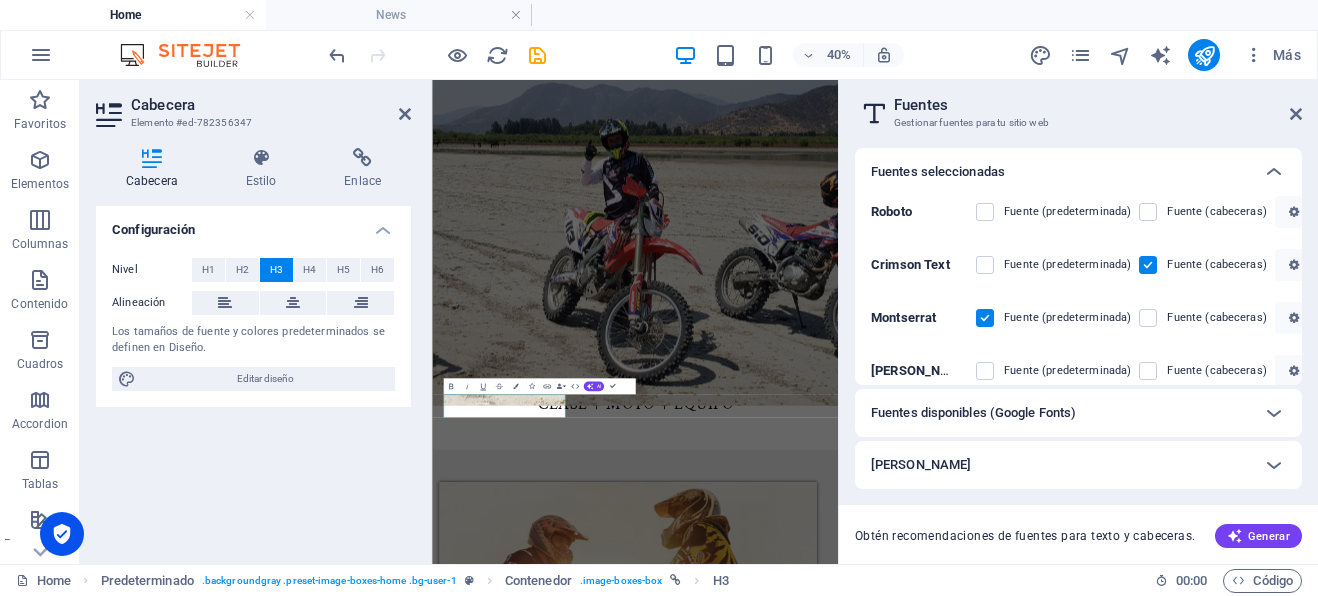 scroll, scrollTop: 100, scrollLeft: 0, axis: vertical 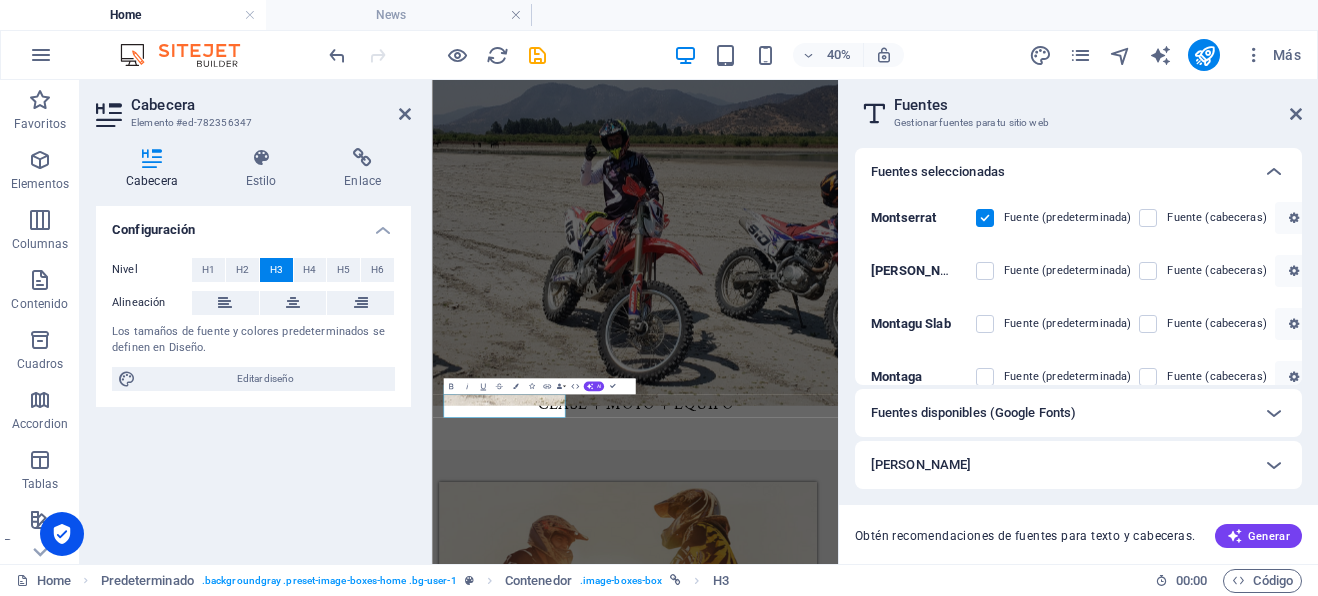 click at bounding box center [985, 218] 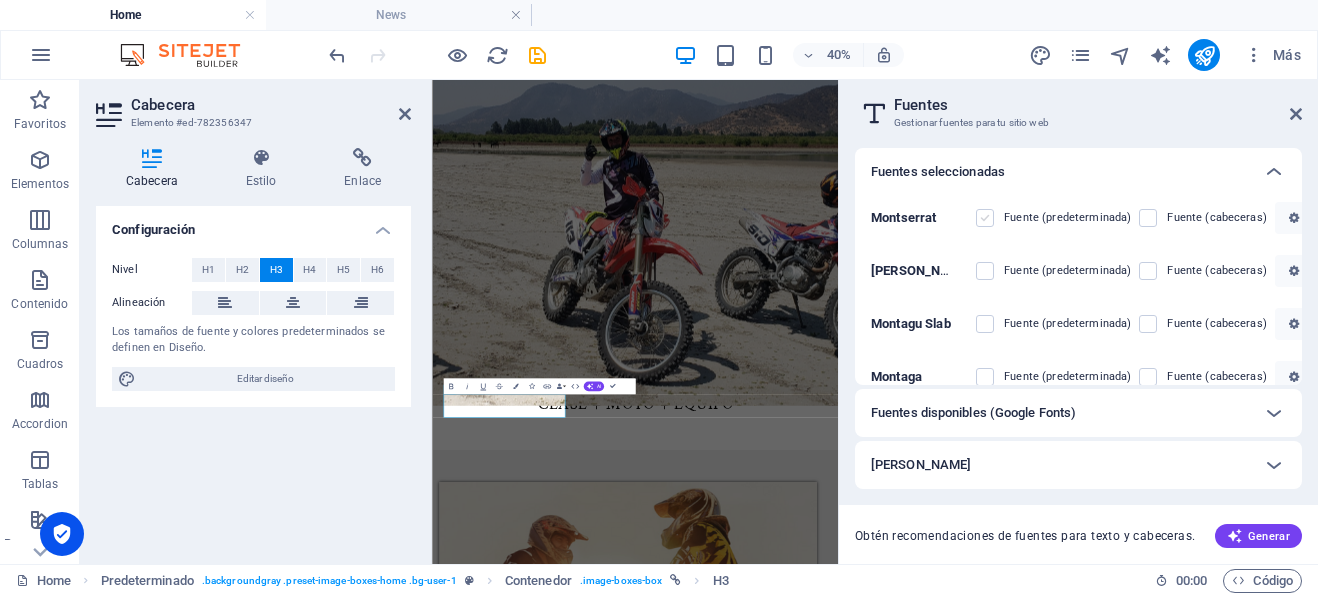 click at bounding box center [985, 218] 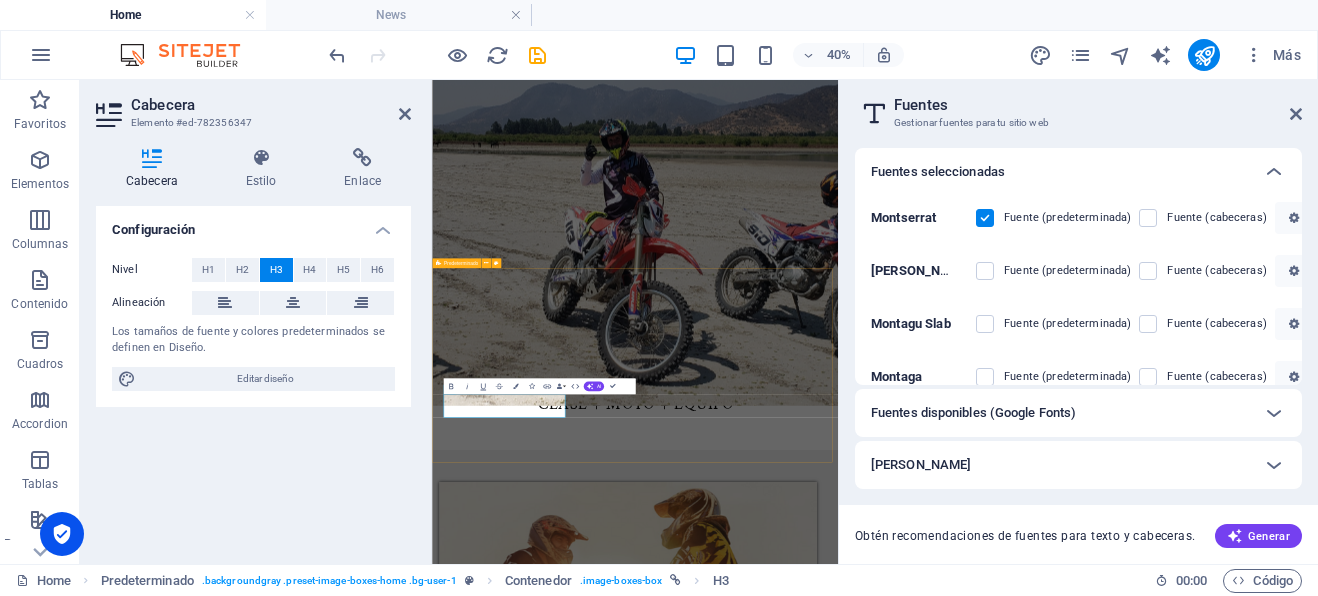 click on "CLASES PASEOS SERVICIOS" at bounding box center (939, 2324) 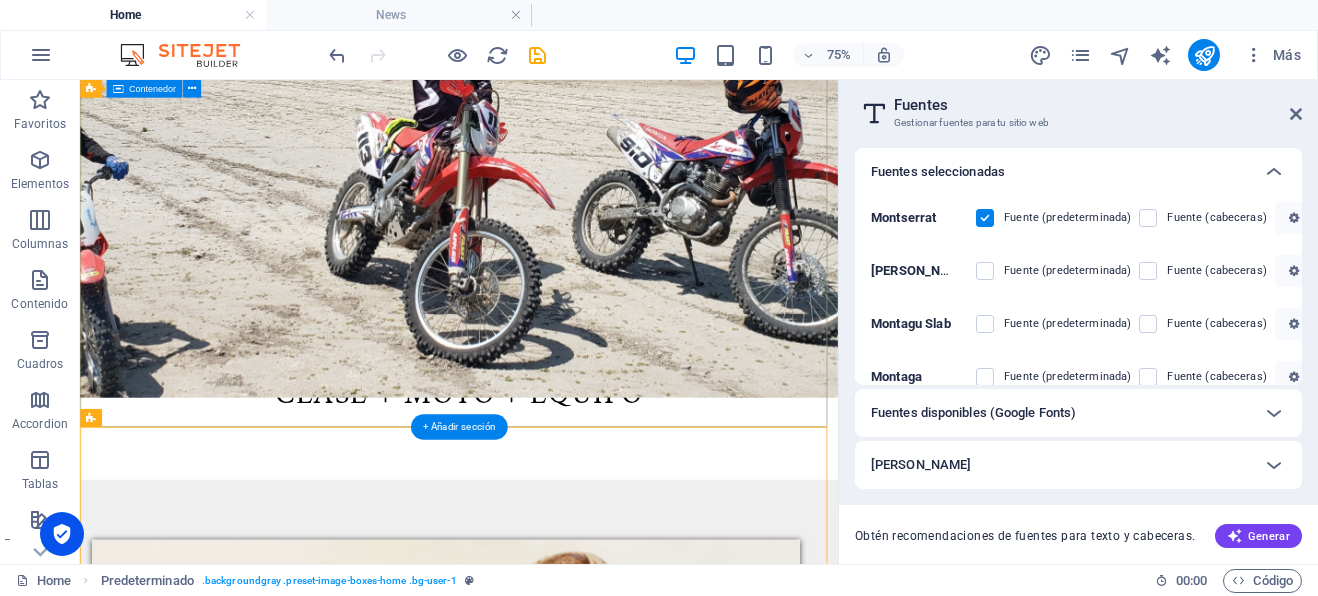 scroll, scrollTop: 911, scrollLeft: 0, axis: vertical 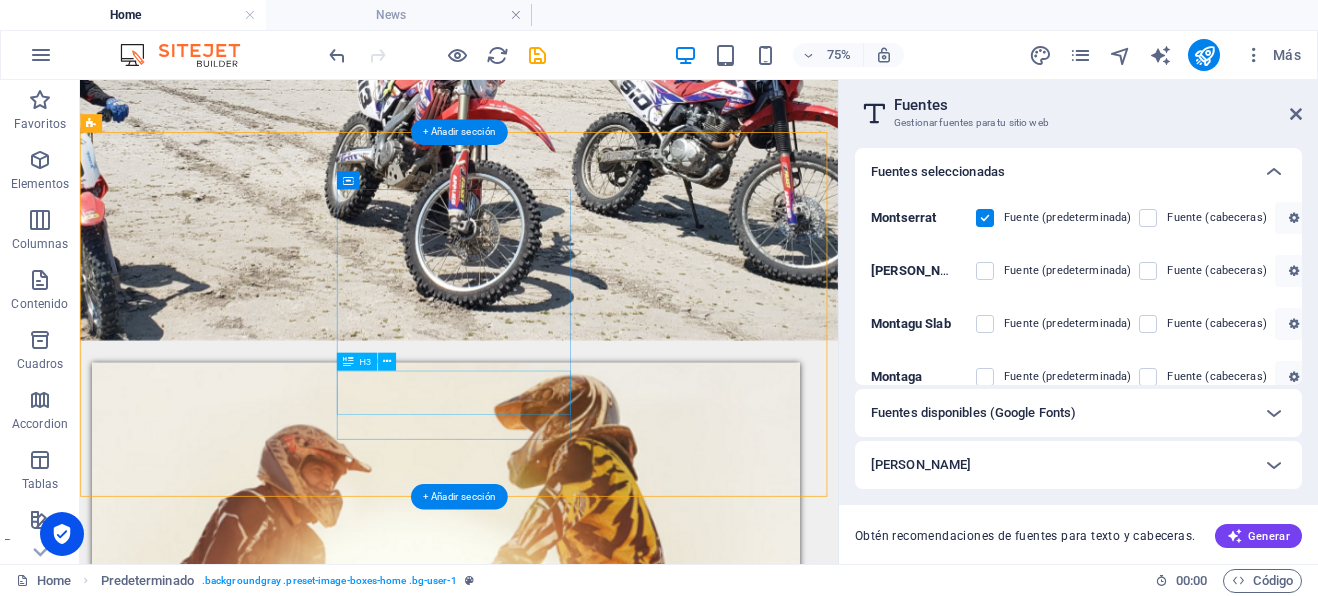 click on "PASEOS" at bounding box center (568, 2058) 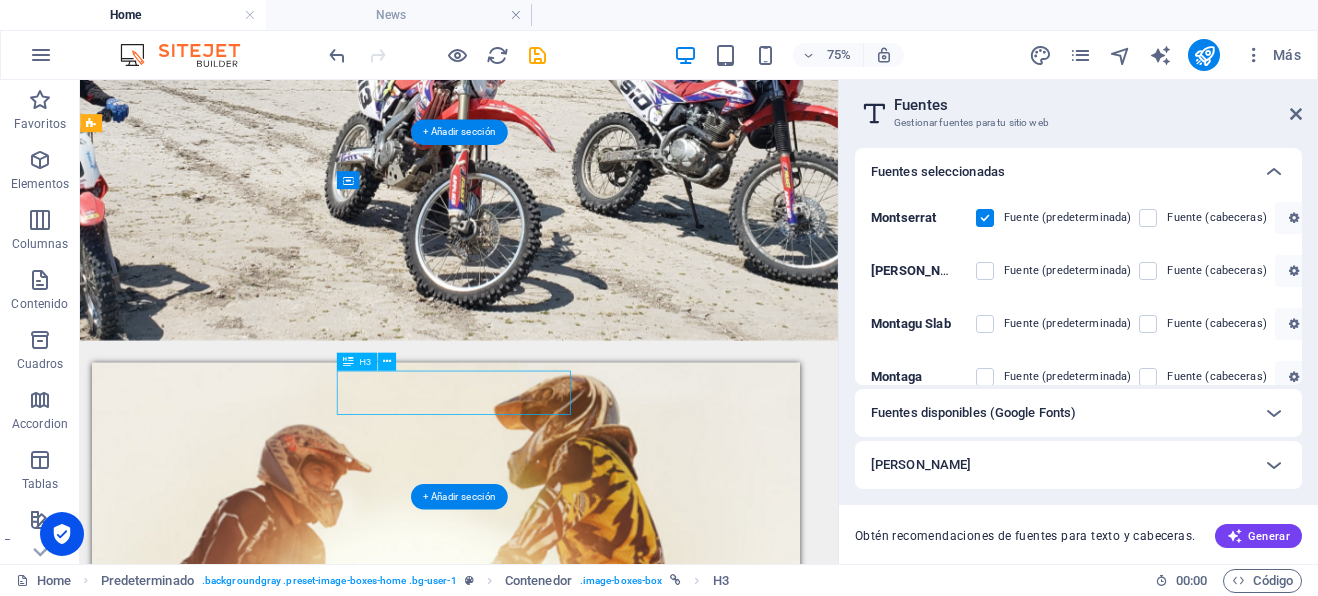 click on "PASEOS" at bounding box center (568, 2058) 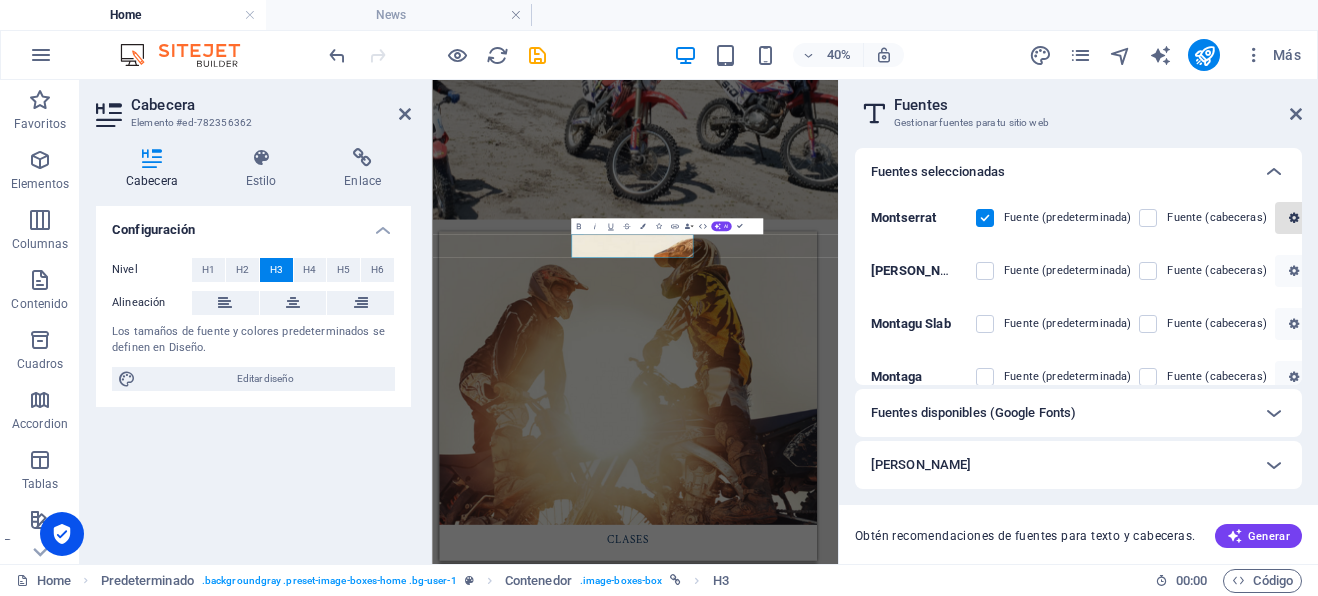 click at bounding box center [1294, 218] 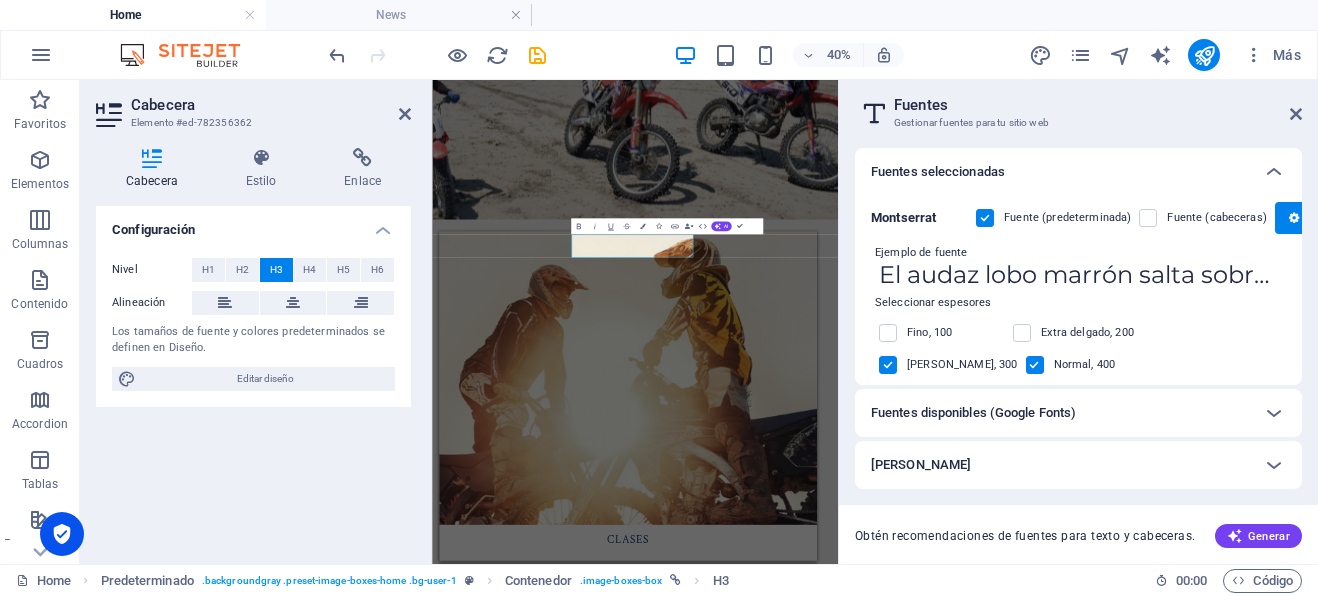 click at bounding box center [888, 397] 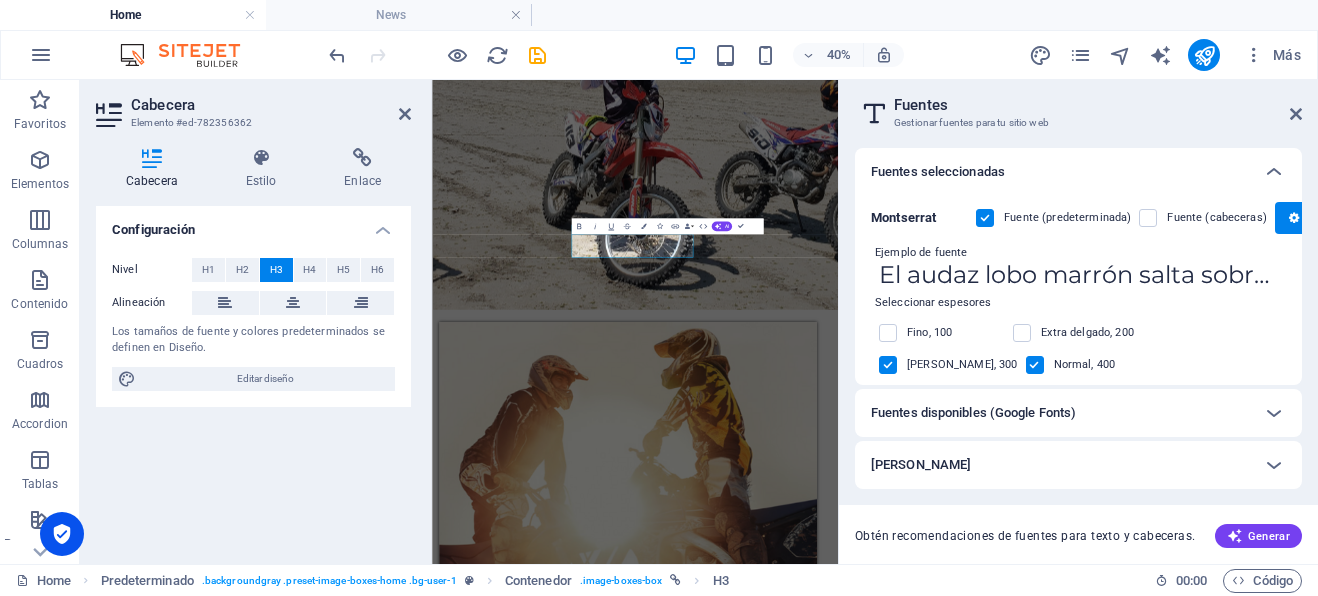click at bounding box center (888, 397) 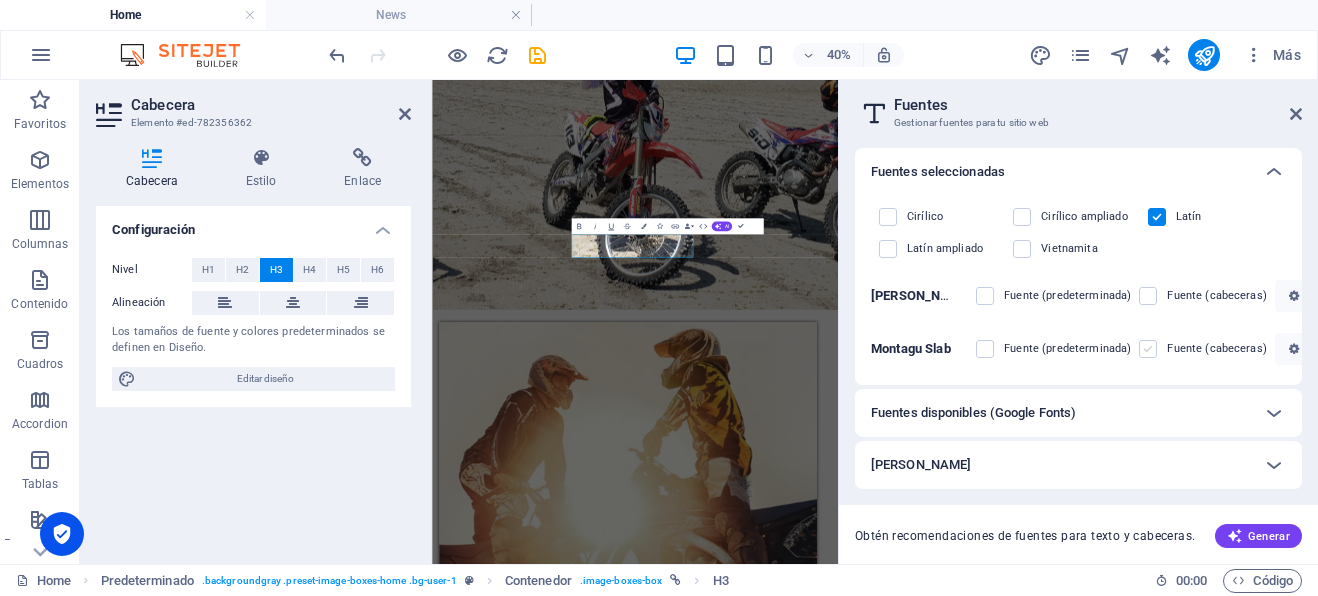 scroll, scrollTop: 549, scrollLeft: 0, axis: vertical 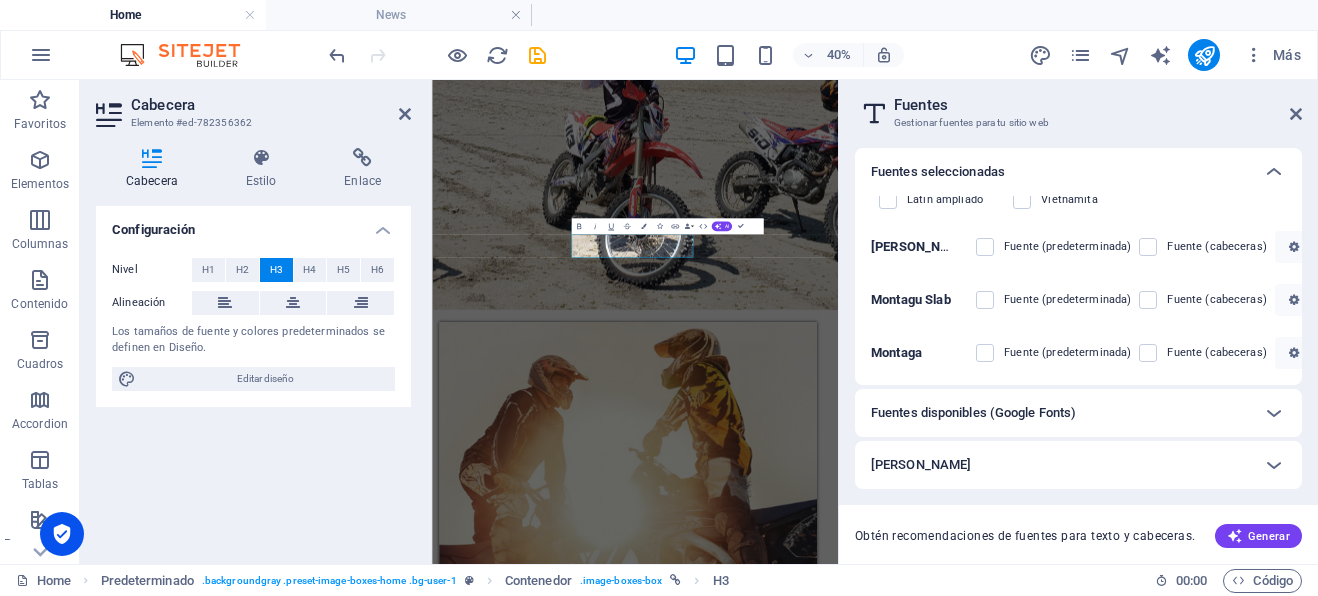 click on "Fuentes" at bounding box center [1098, 105] 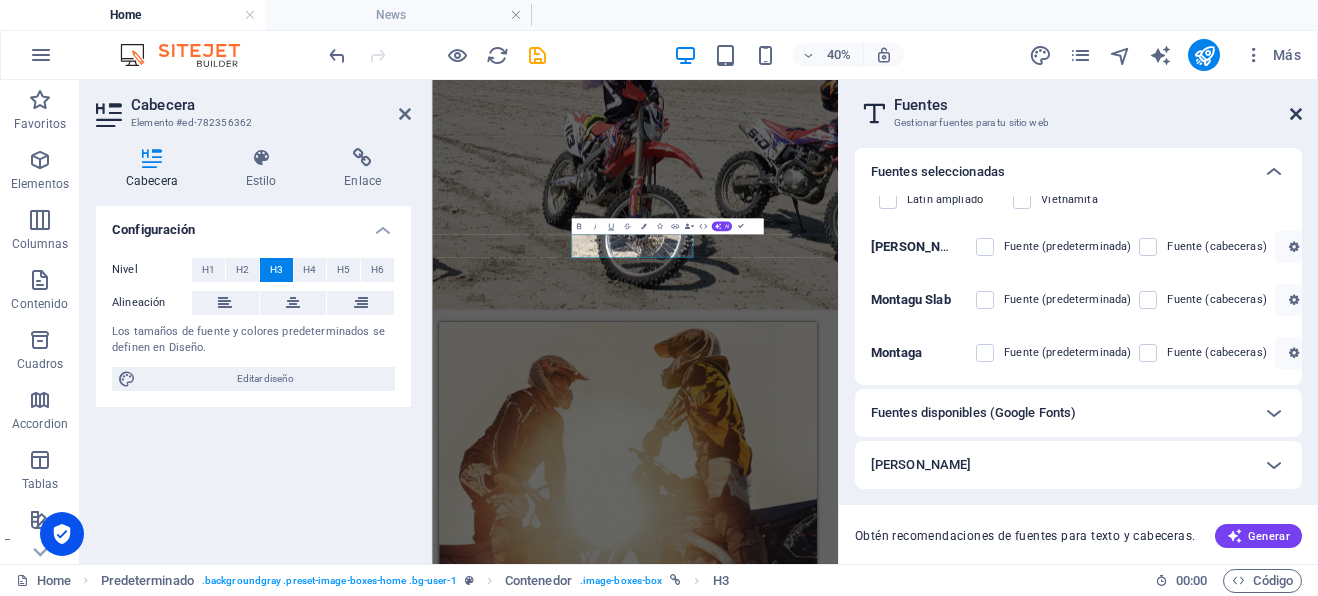 drag, startPoint x: 1297, startPoint y: 115, endPoint x: 959, endPoint y: 39, distance: 346.43903 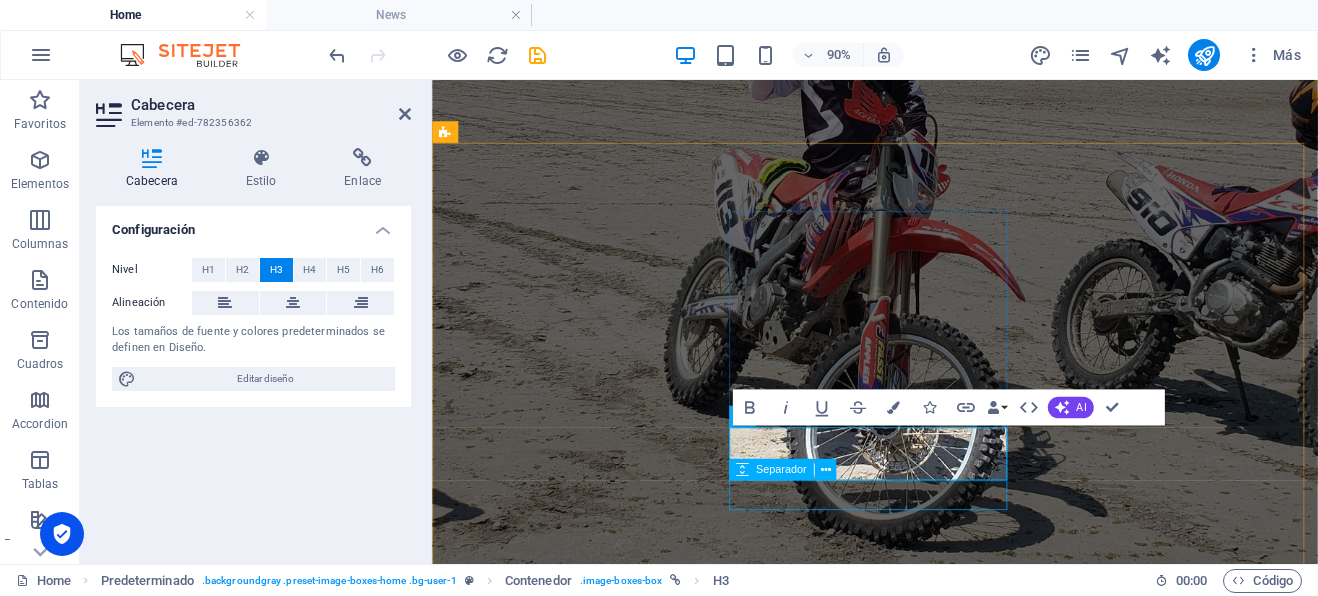 click on "CLASES PASEOS SERVICIOS" at bounding box center [924, 1924] 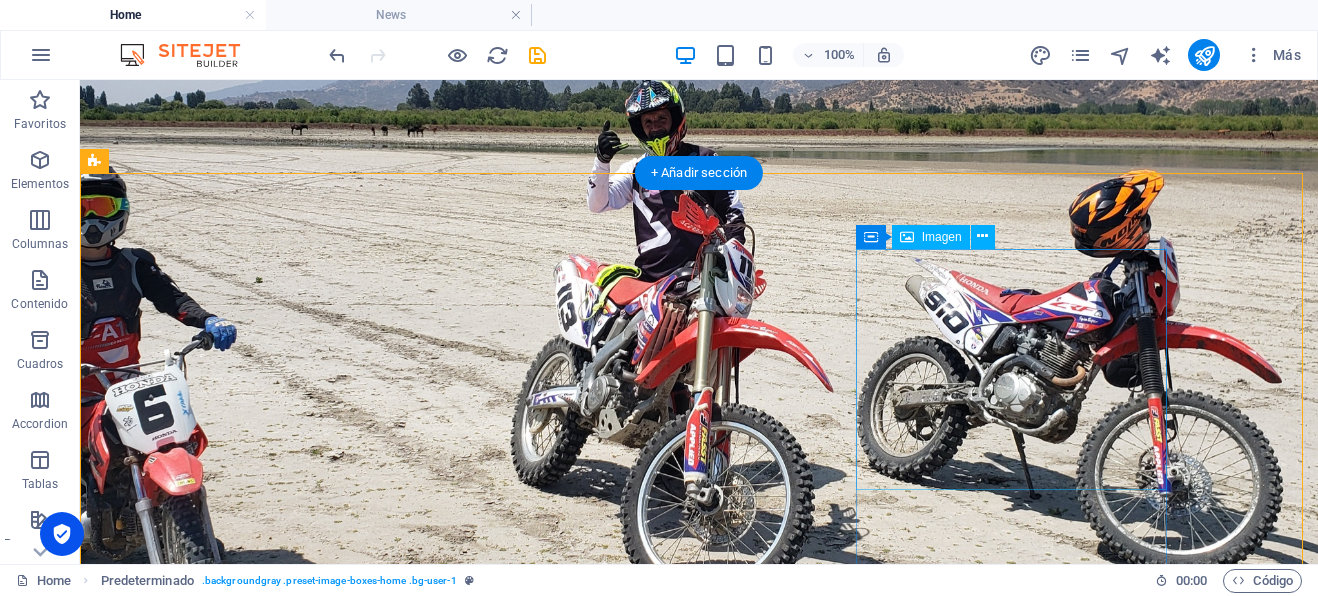 scroll, scrollTop: 419, scrollLeft: 0, axis: vertical 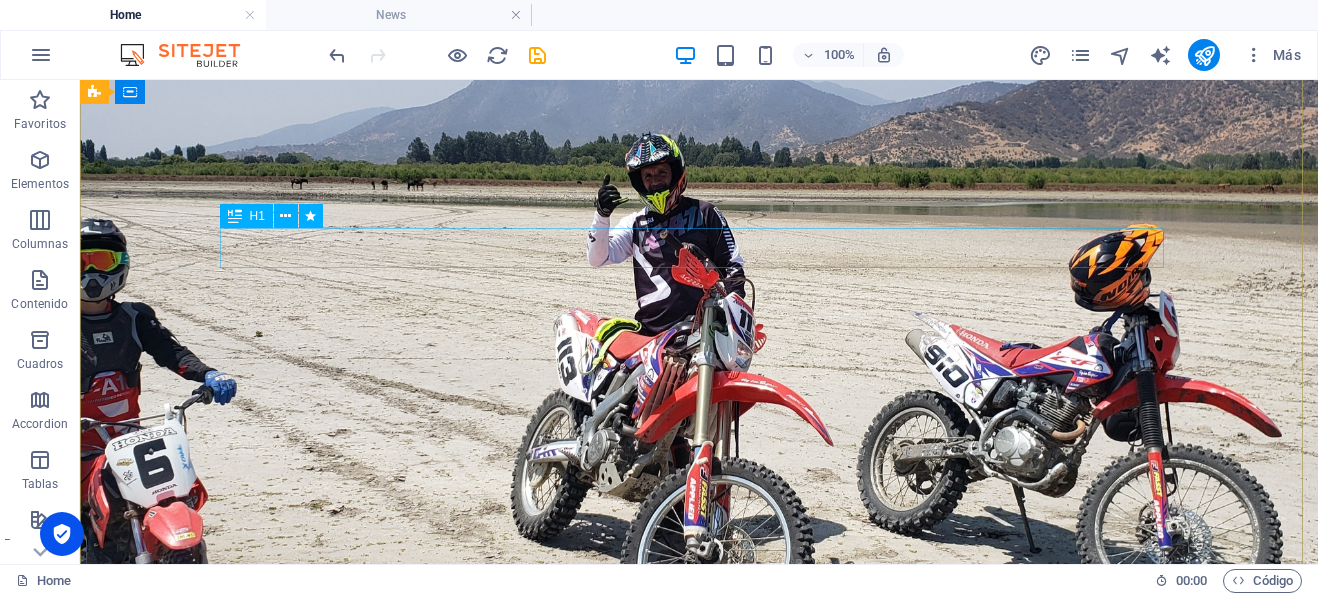 click on "CLASE + MOTO + EQUIPO" at bounding box center [699, 691] 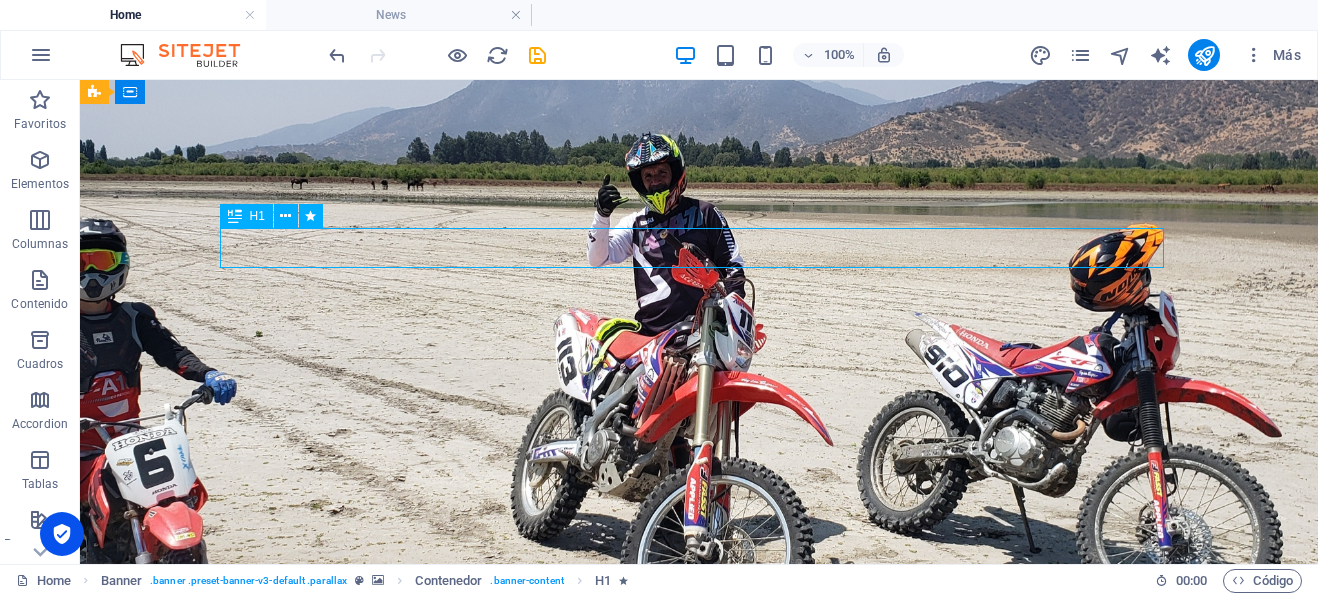 click on "CLASE + MOTO + EQUIPO" at bounding box center [699, 691] 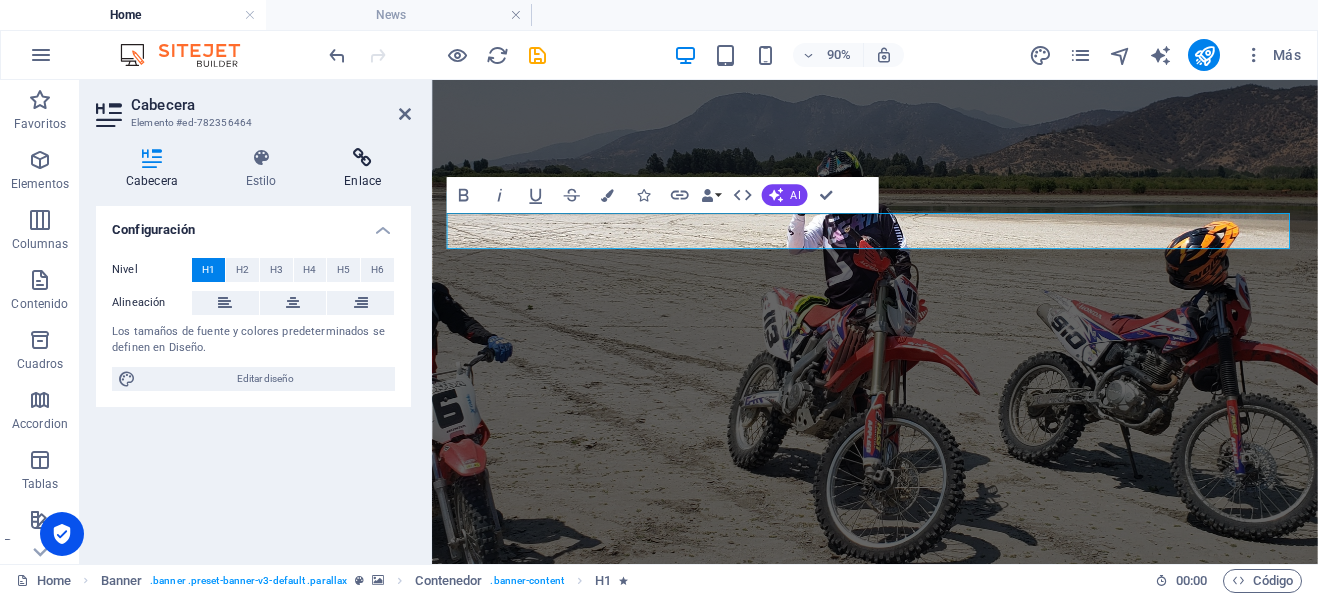 click on "Enlace" at bounding box center [362, 169] 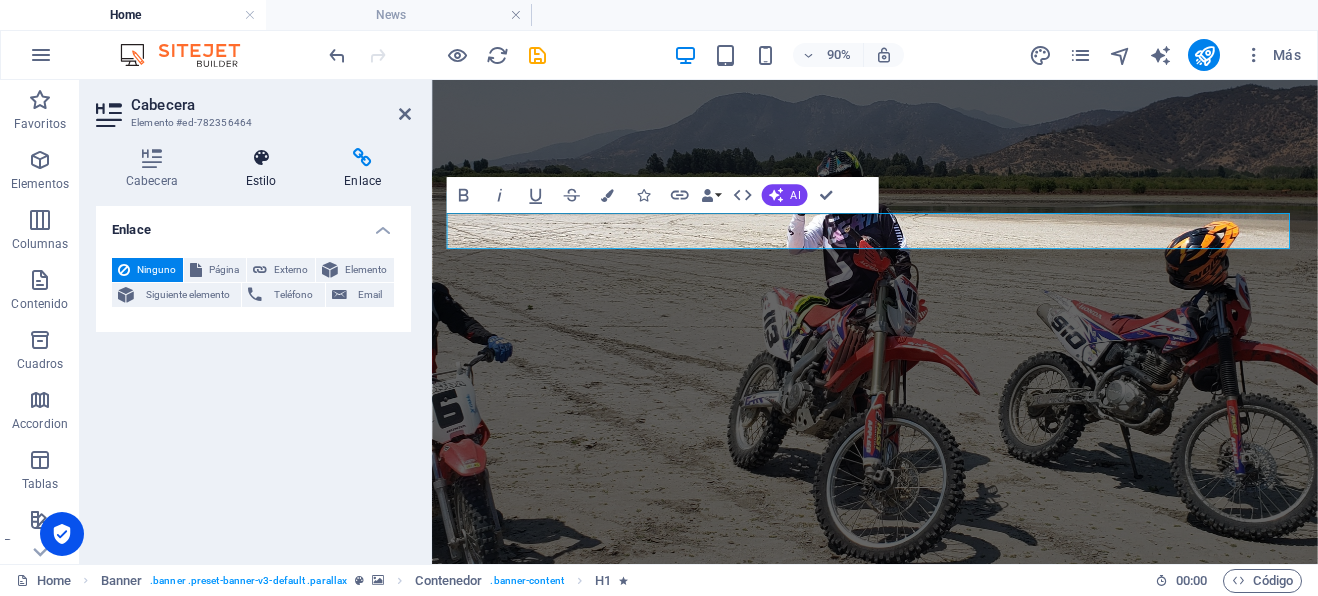click at bounding box center [261, 158] 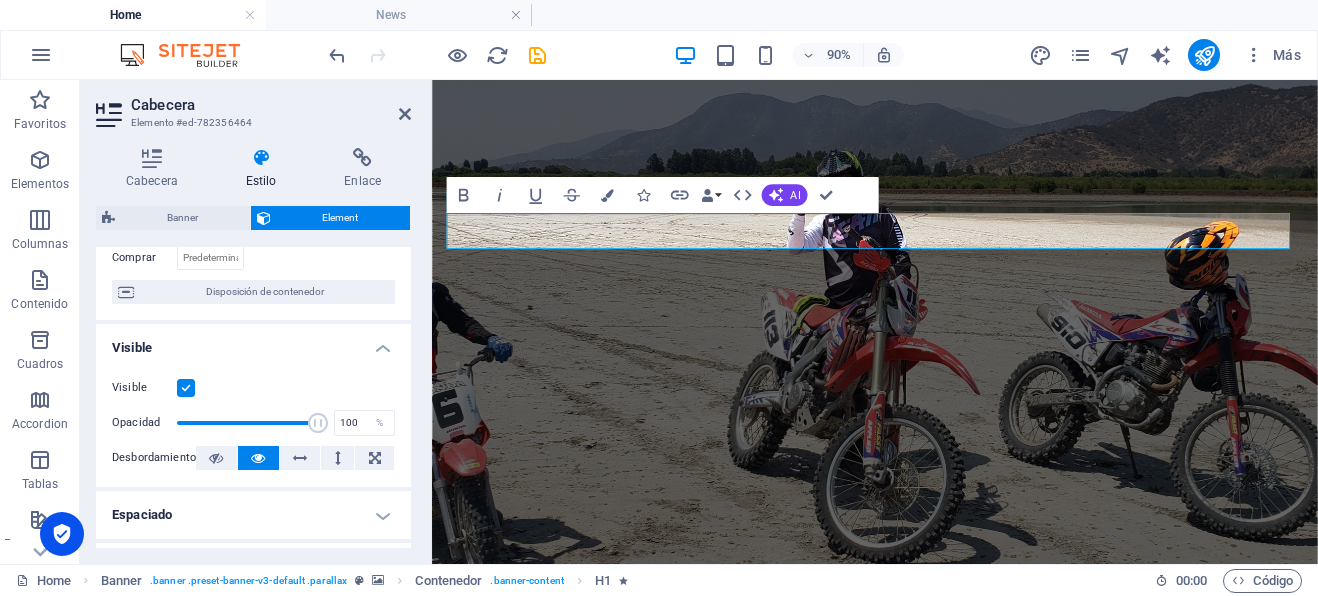 scroll, scrollTop: 61, scrollLeft: 0, axis: vertical 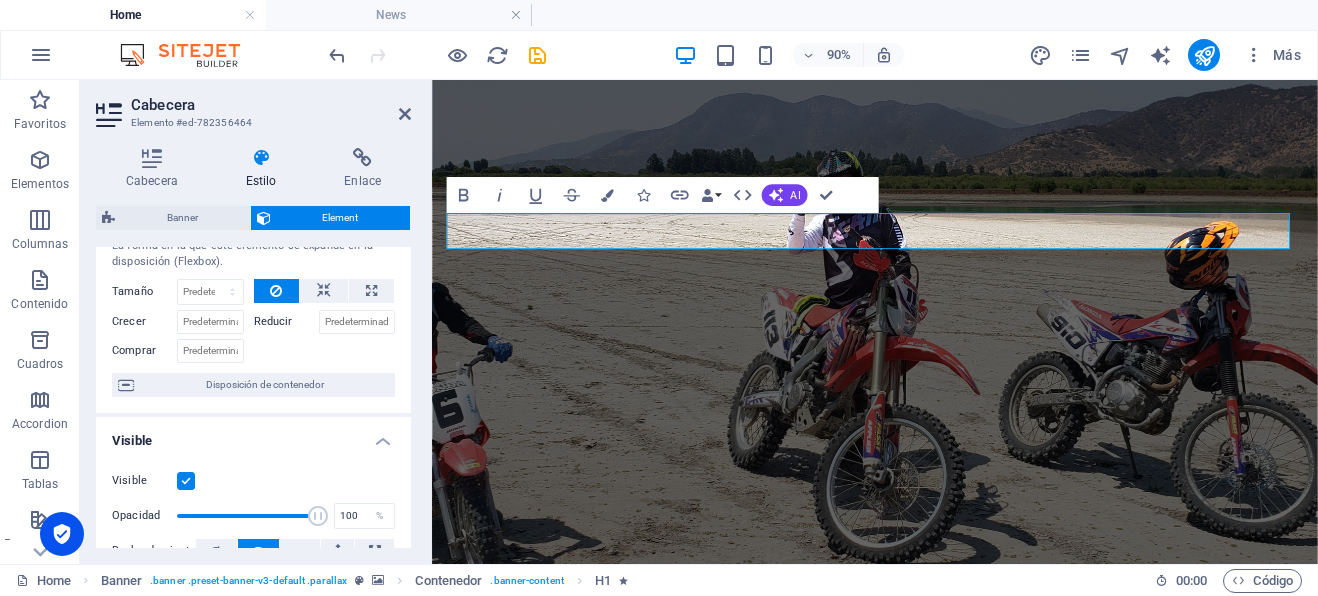click on "90% Más" at bounding box center [817, 55] 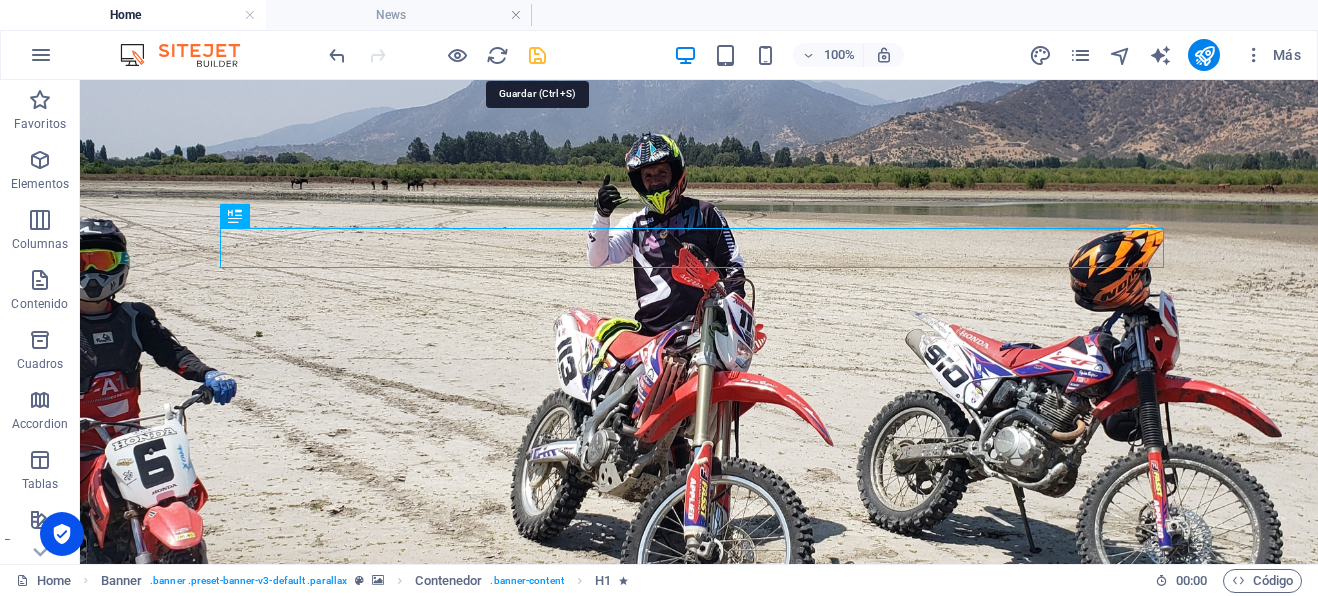 click at bounding box center [537, 55] 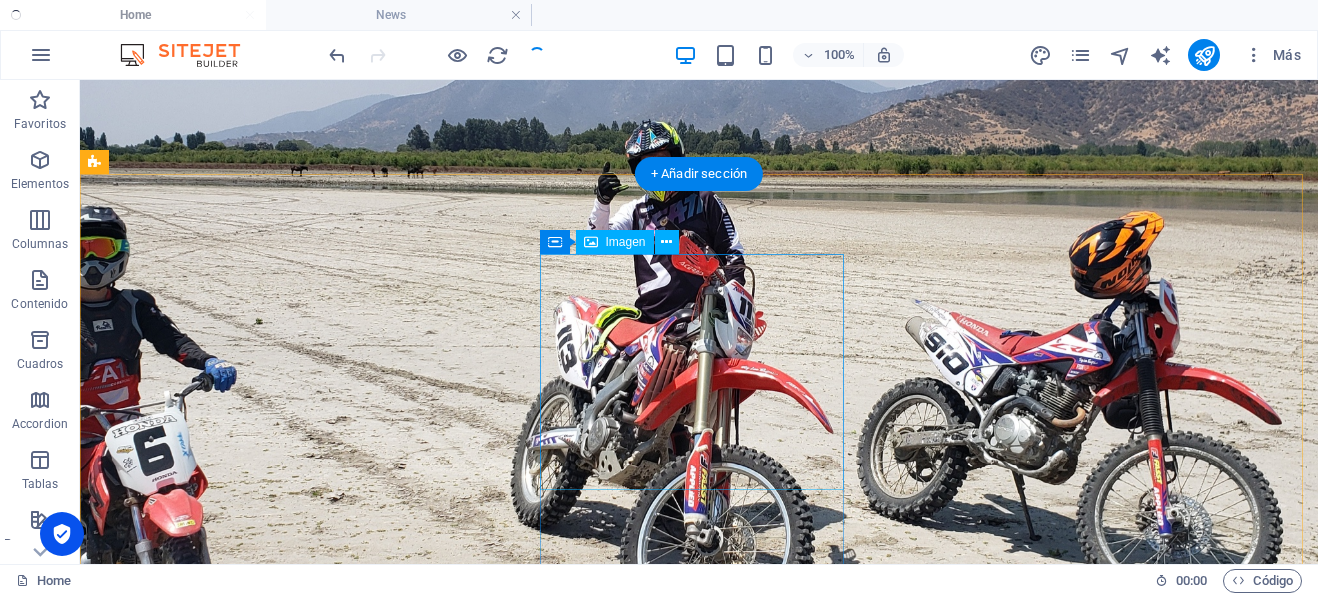 scroll, scrollTop: 919, scrollLeft: 0, axis: vertical 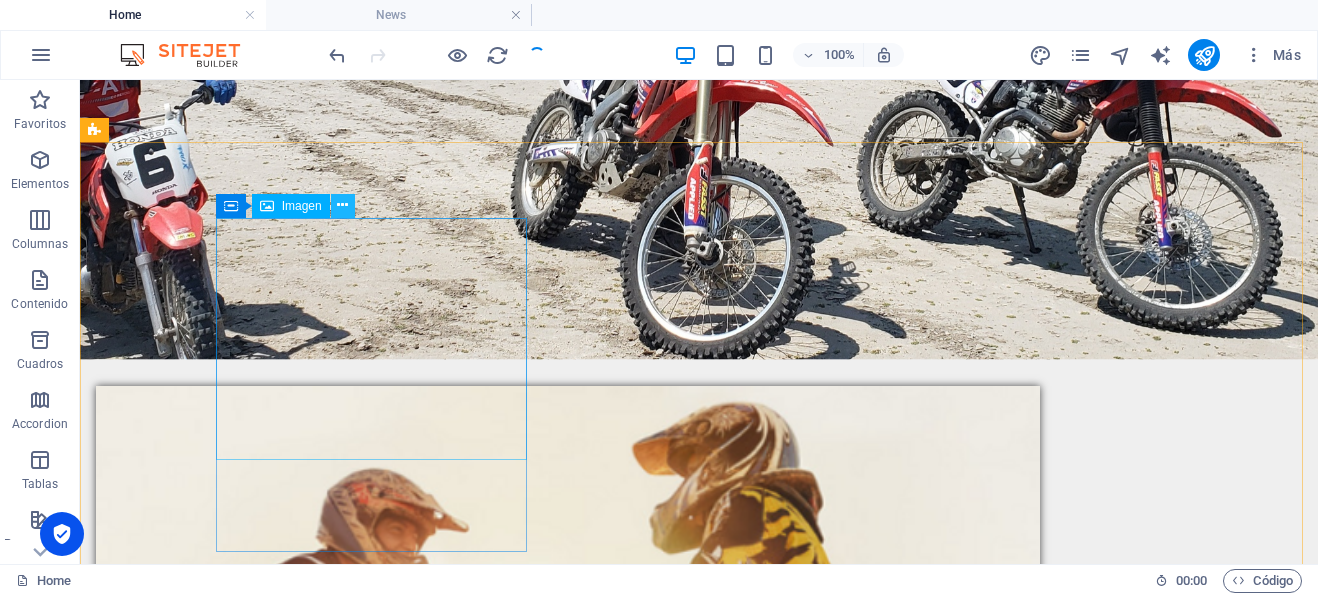 click at bounding box center (342, 205) 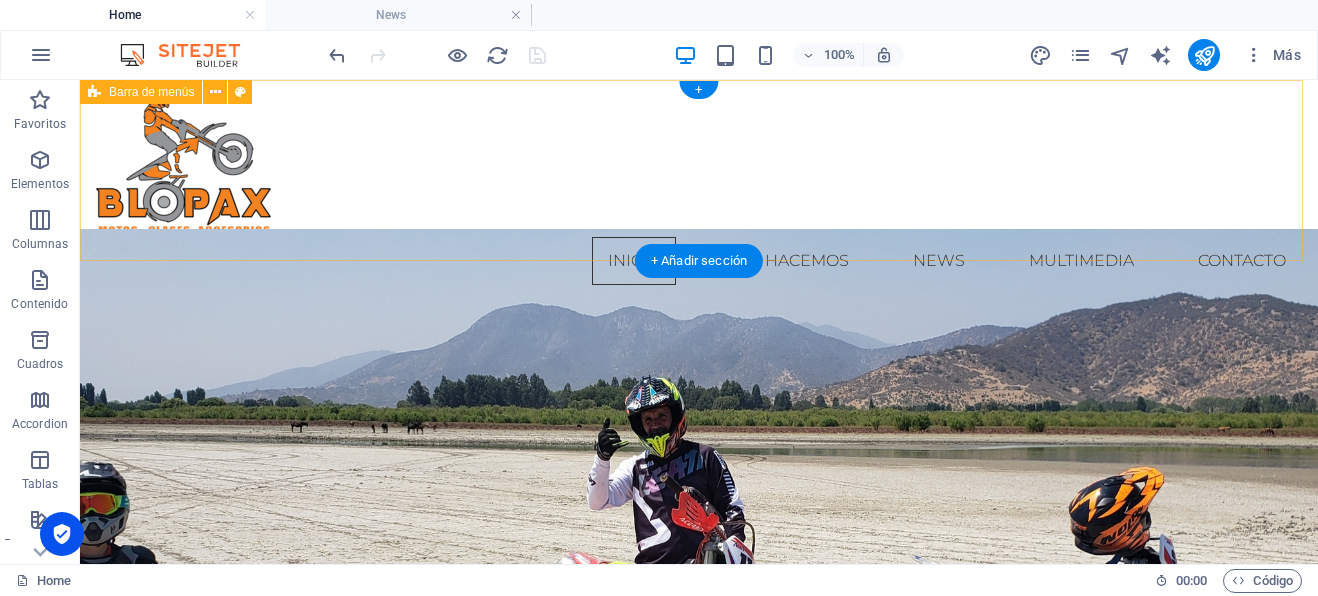 scroll, scrollTop: 0, scrollLeft: 0, axis: both 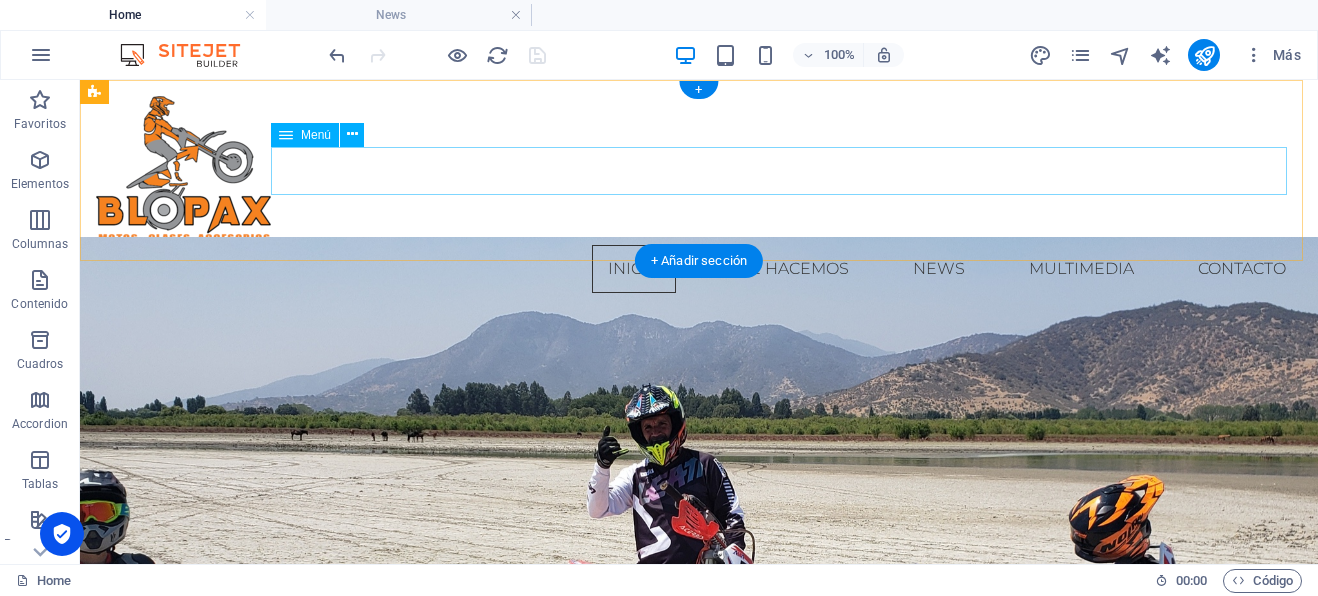 click on "Inicio Que hacemos News Multimedia Contacto" at bounding box center (699, 269) 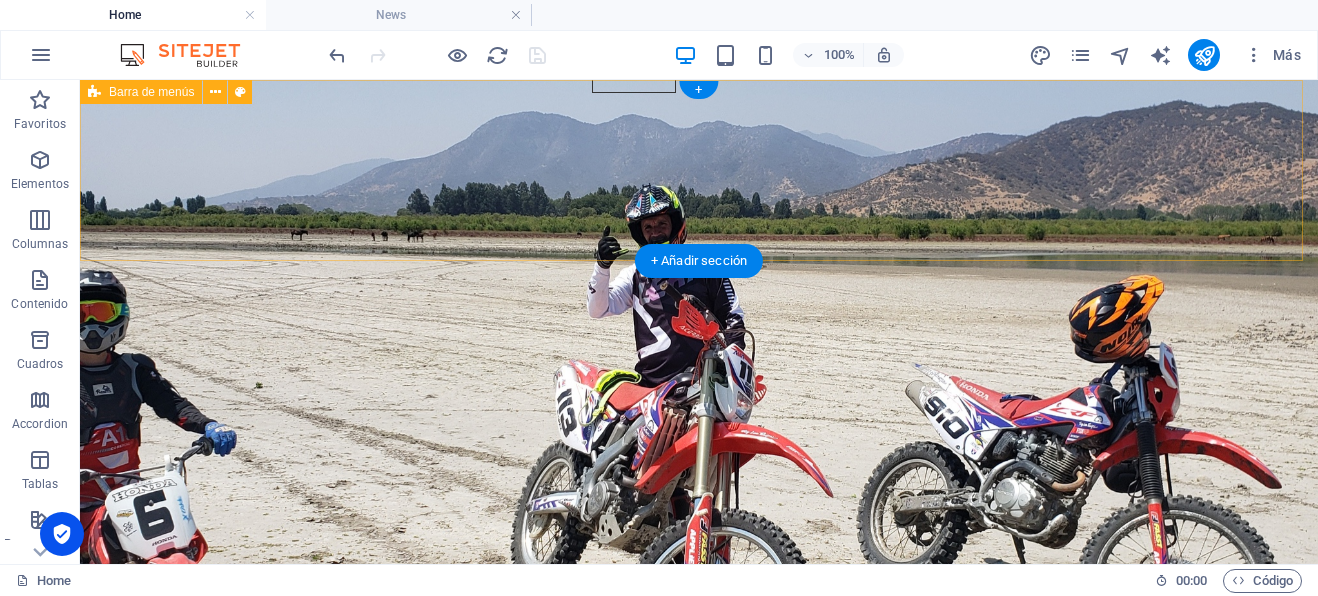 scroll, scrollTop: 0, scrollLeft: 0, axis: both 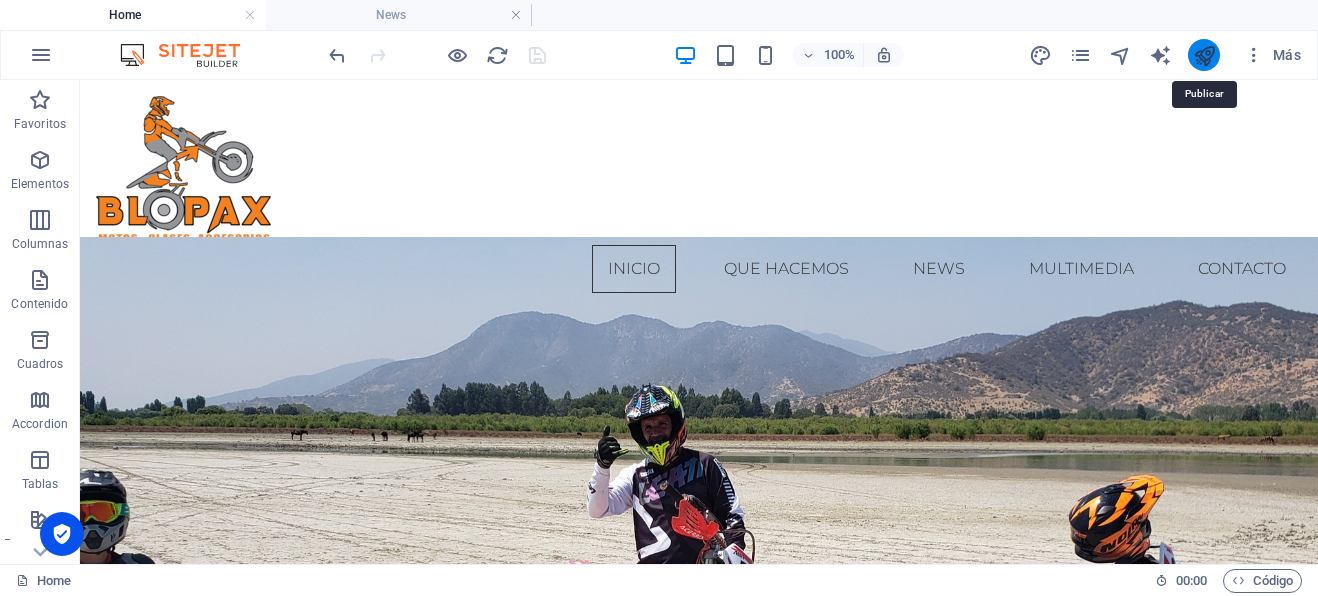 click at bounding box center [1204, 55] 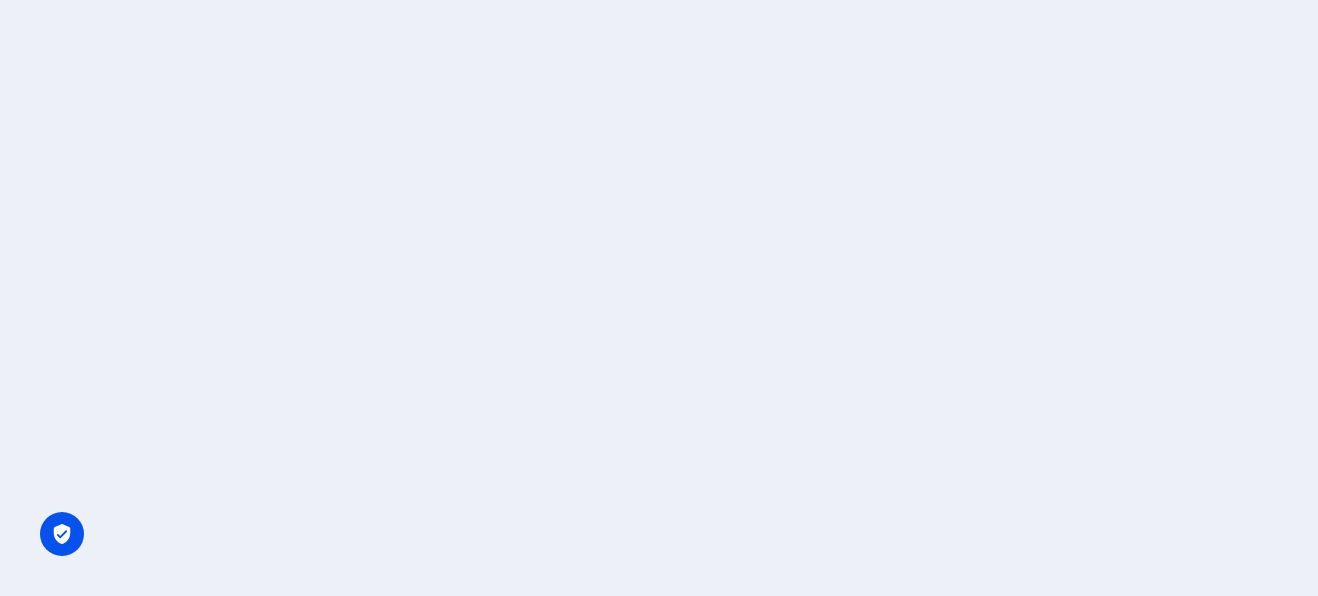 scroll, scrollTop: 0, scrollLeft: 0, axis: both 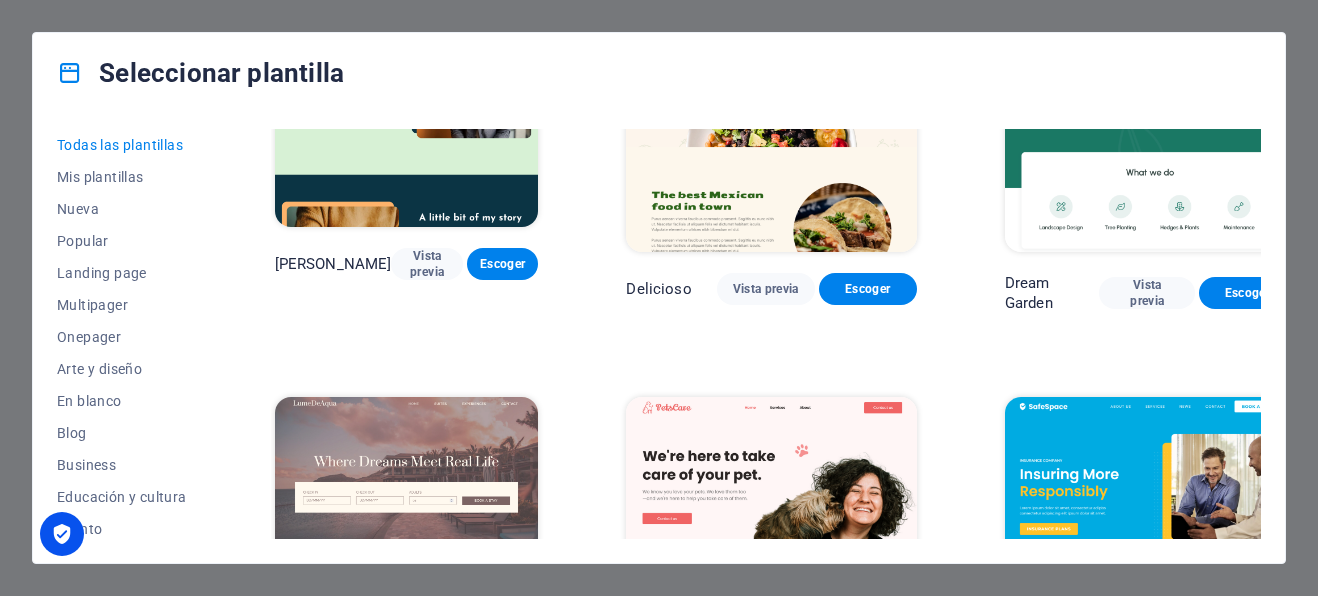 click on "Seleccionar plantilla Todas las plantillas Mis plantillas Nueva Popular Landing page Multipager Onepager Arte y diseño En blanco Blog Business Educación y cultura Evento Gastronomía Salud IT y medios Legal y finanzas Sin ánimo de lucro Resultado Portfolio Servicios Deportes y belleza Comercios Viaje Wireframe Peoneera Vista previa Escoger Art Museum Vista previa Escoger Wonder Planner Vista previa Escoger Transportable Vista previa Escoger S&L Vista previa Escoger WePaint Vista previa Escoger Eco-Con Vista previa Escoger MeetUp Vista previa Escoger Help & Care Vista previa Escoger Podcaster Vista previa Escoger Academix Vista previa Escoger BIG Barber Shop Vista previa Escoger Health & Food Vista previa Escoger UrbanNest Interiors Vista previa Escoger Green Change Vista previa Escoger The Beauty Temple Vista previa Escoger WeTrain Vista previa Escoger Cleaner Vista previa Escoger Johanna James Vista previa Escoger Delicioso Vista previa Escoger Dream Garden Vista previa Escoger LumeDeAqua Vista previa One" at bounding box center (659, 298) 